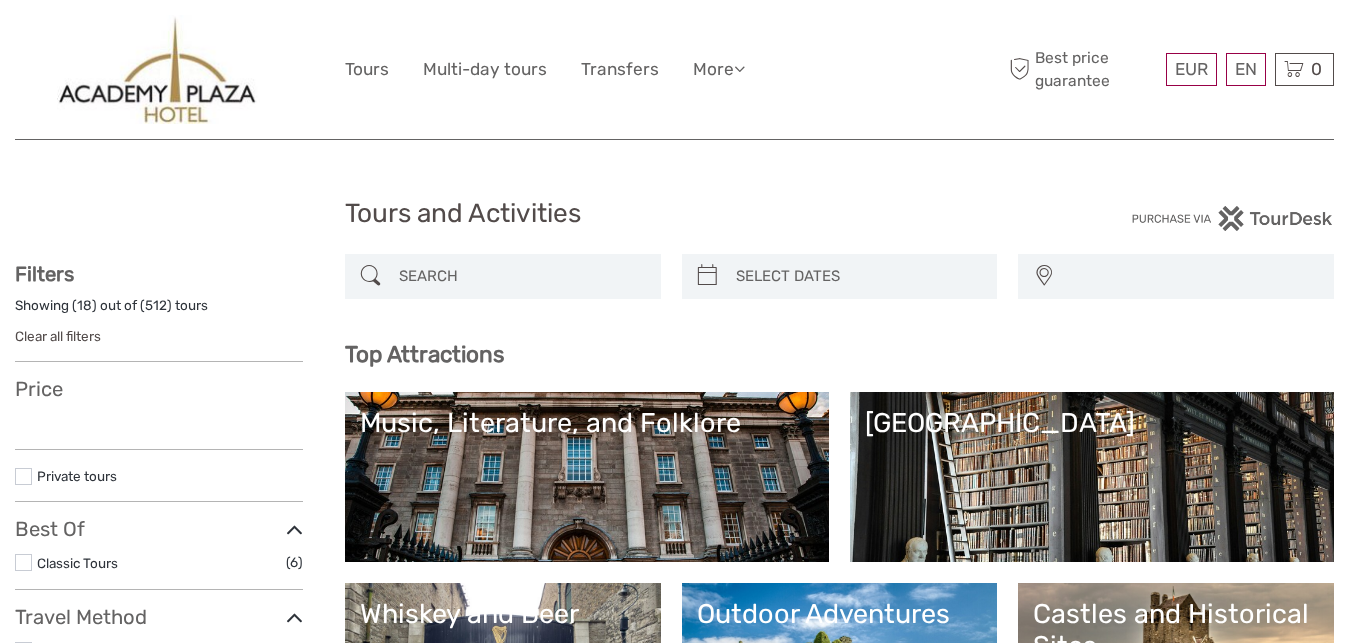 select 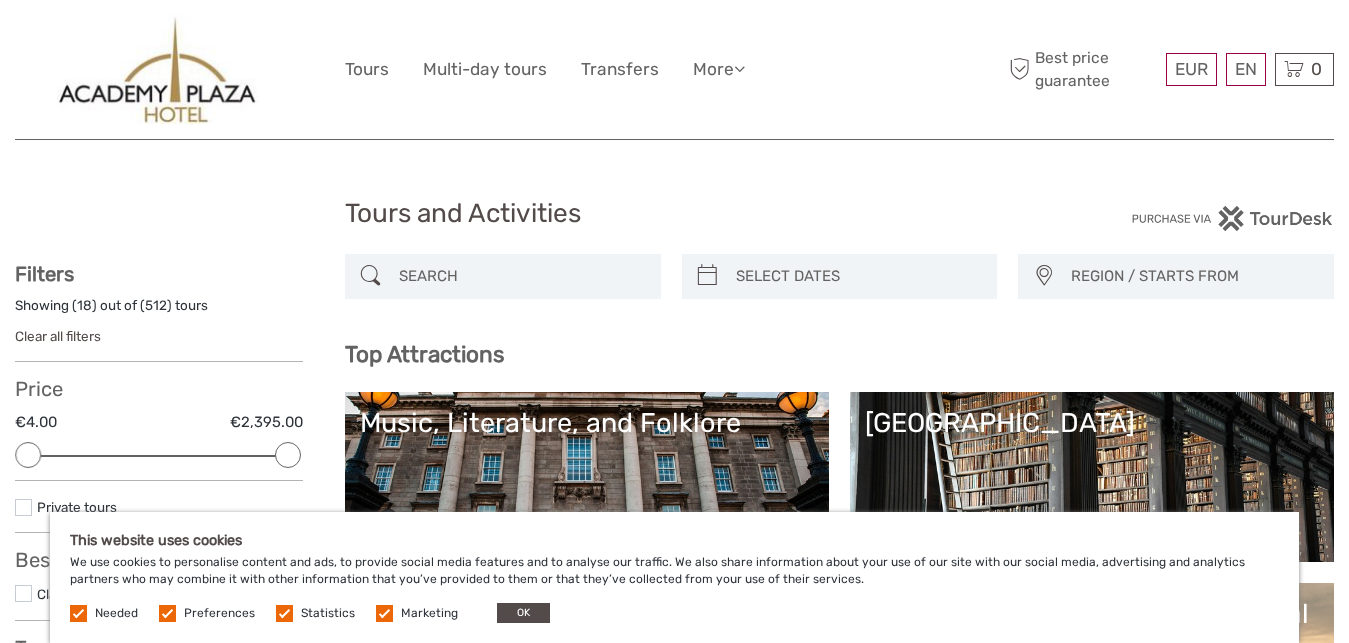 scroll, scrollTop: 0, scrollLeft: 0, axis: both 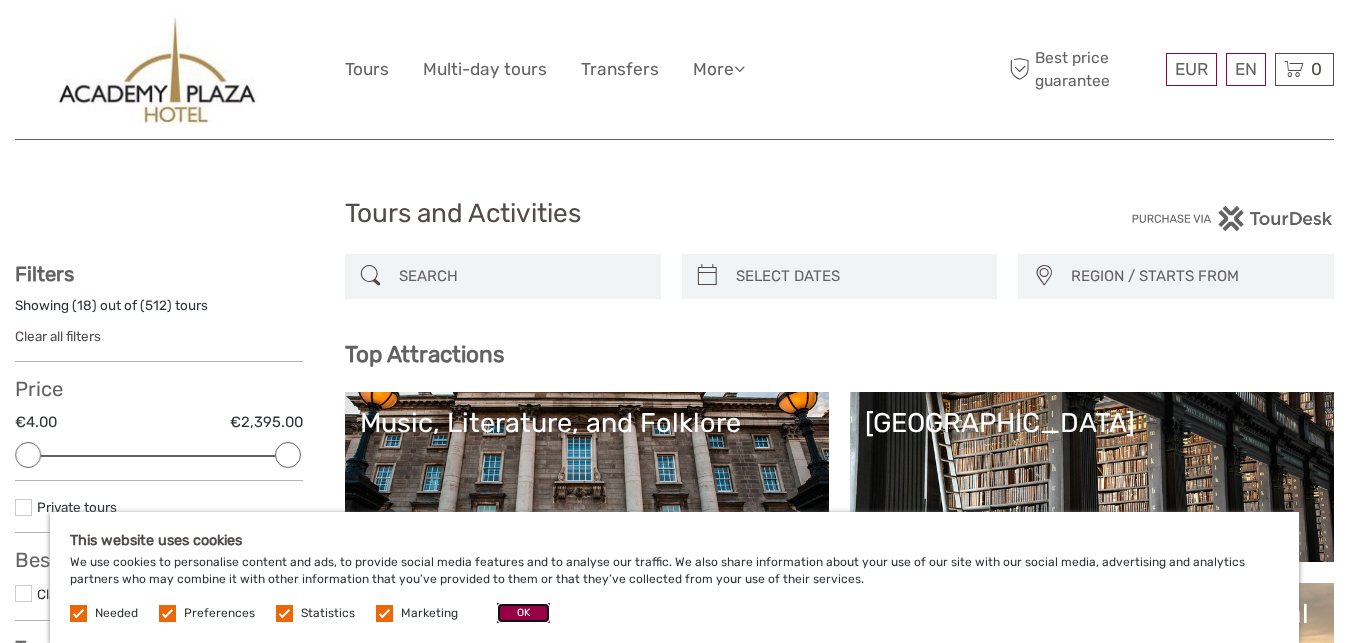 click on "OK" at bounding box center (523, 613) 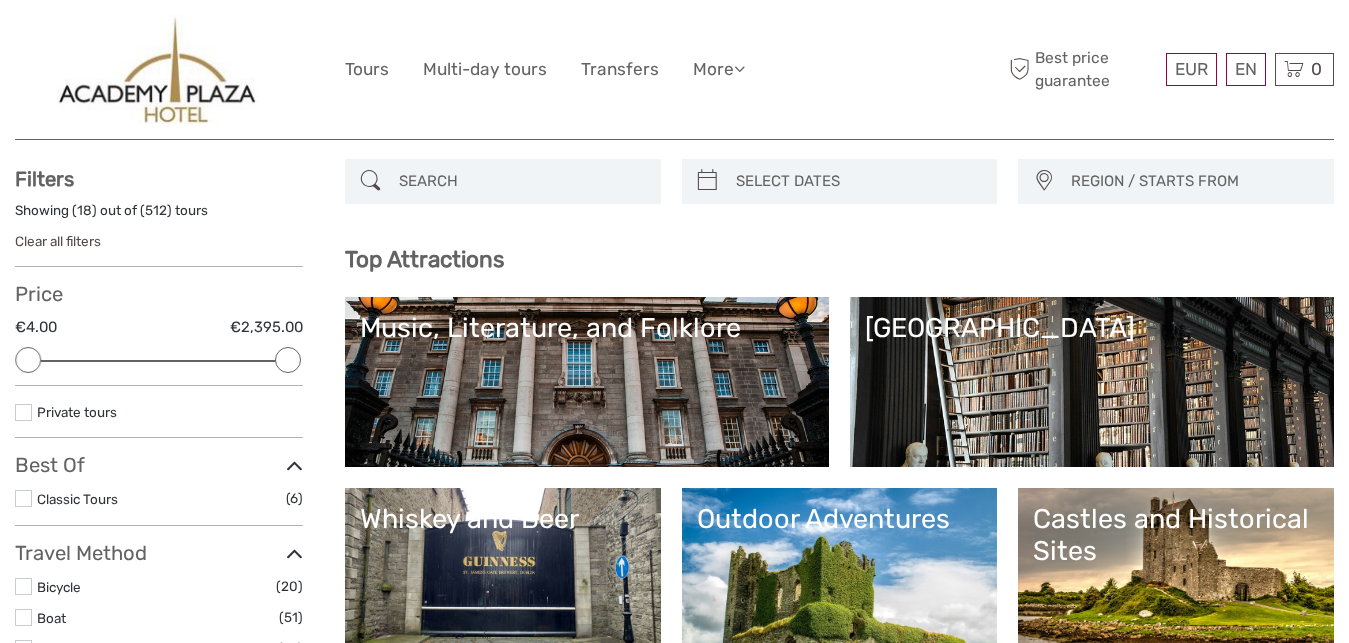 scroll, scrollTop: 102, scrollLeft: 0, axis: vertical 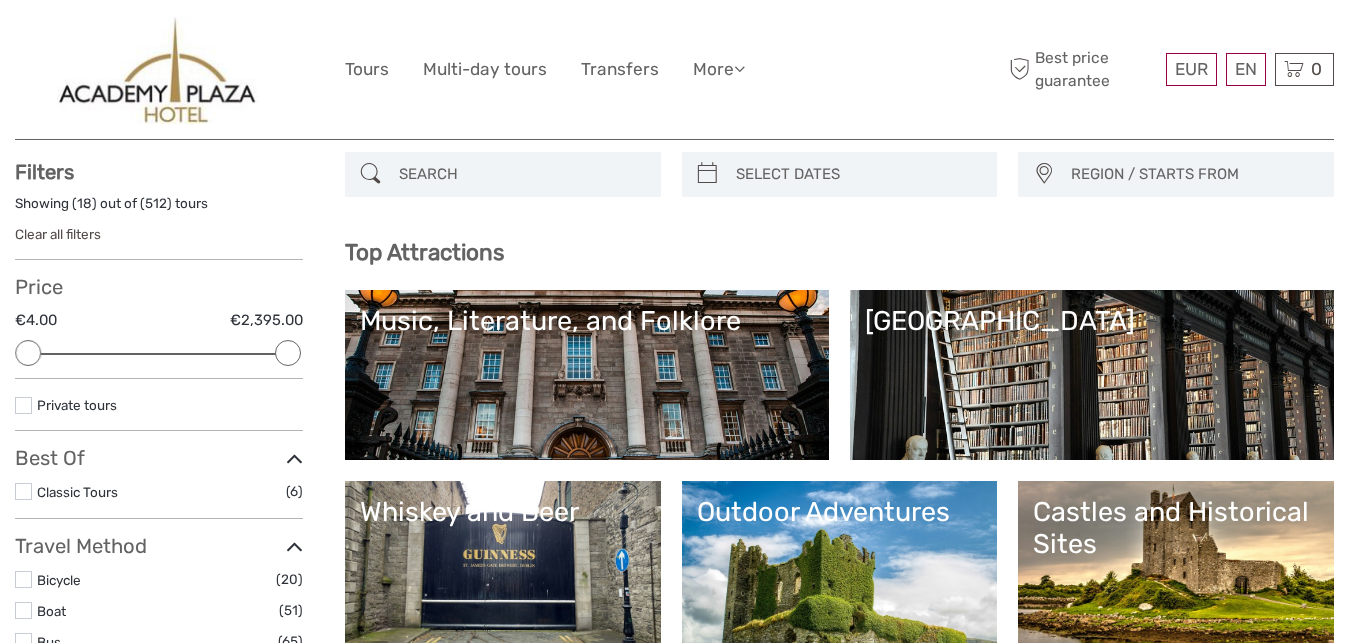 click at bounding box center [521, 174] 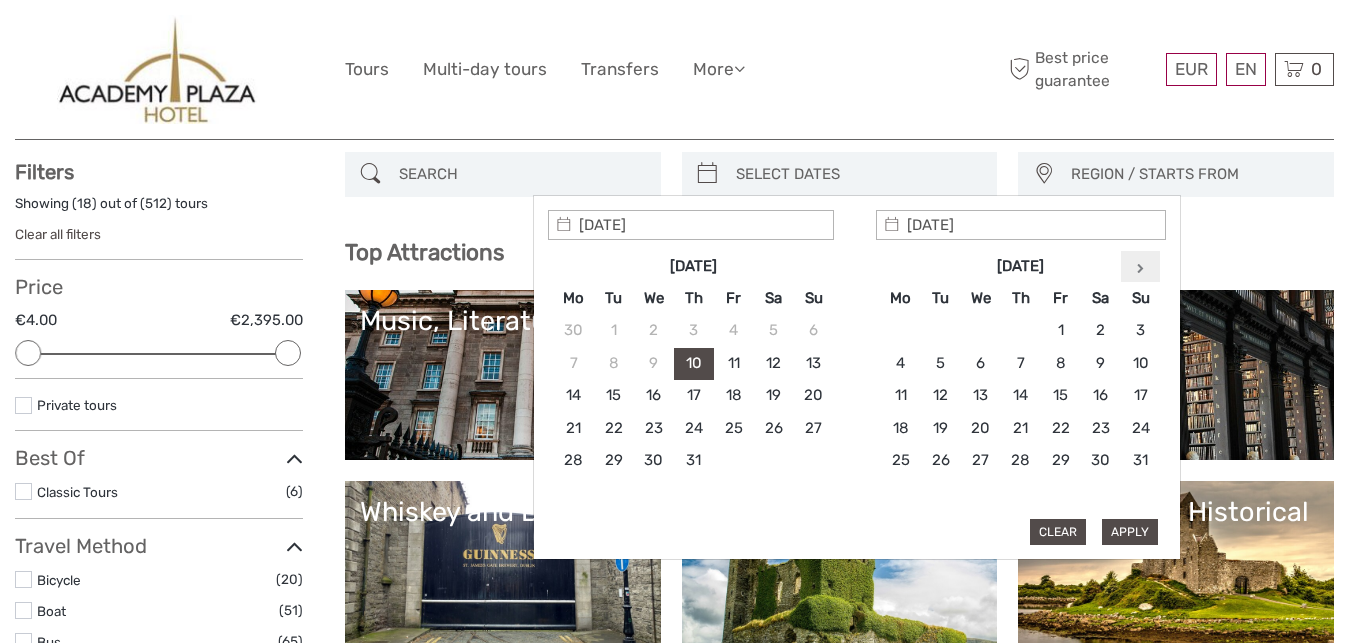 click at bounding box center (1141, 266) 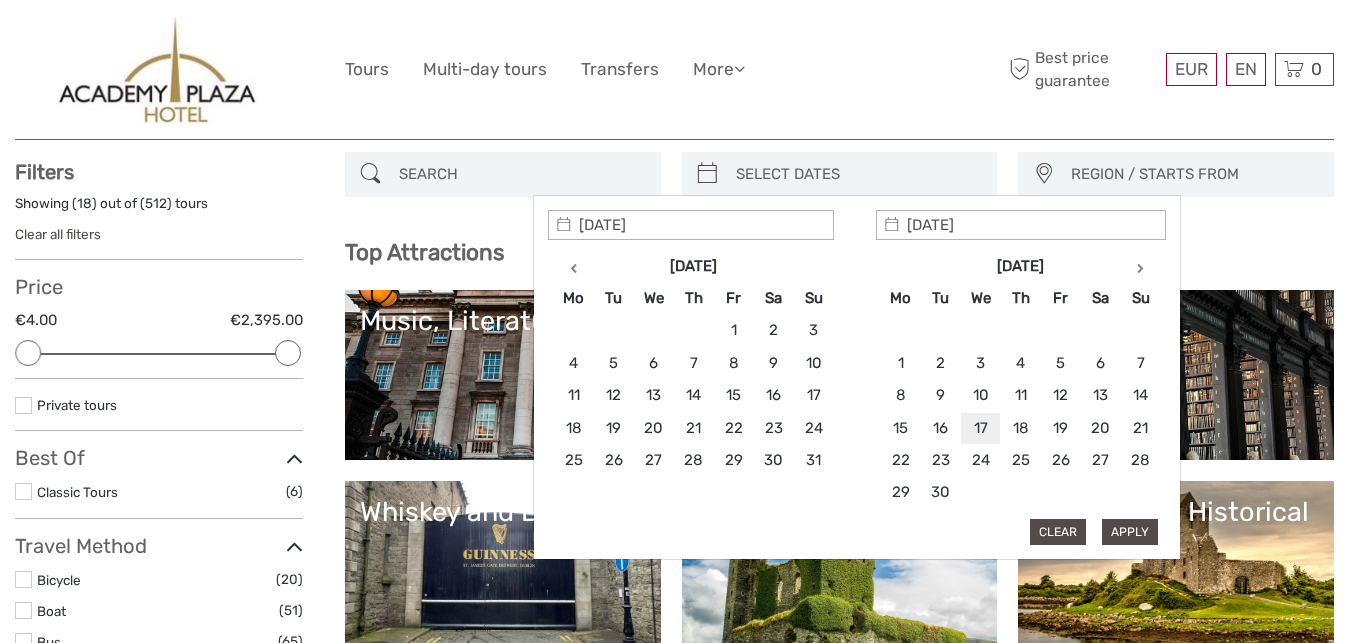type on "17/09/2025" 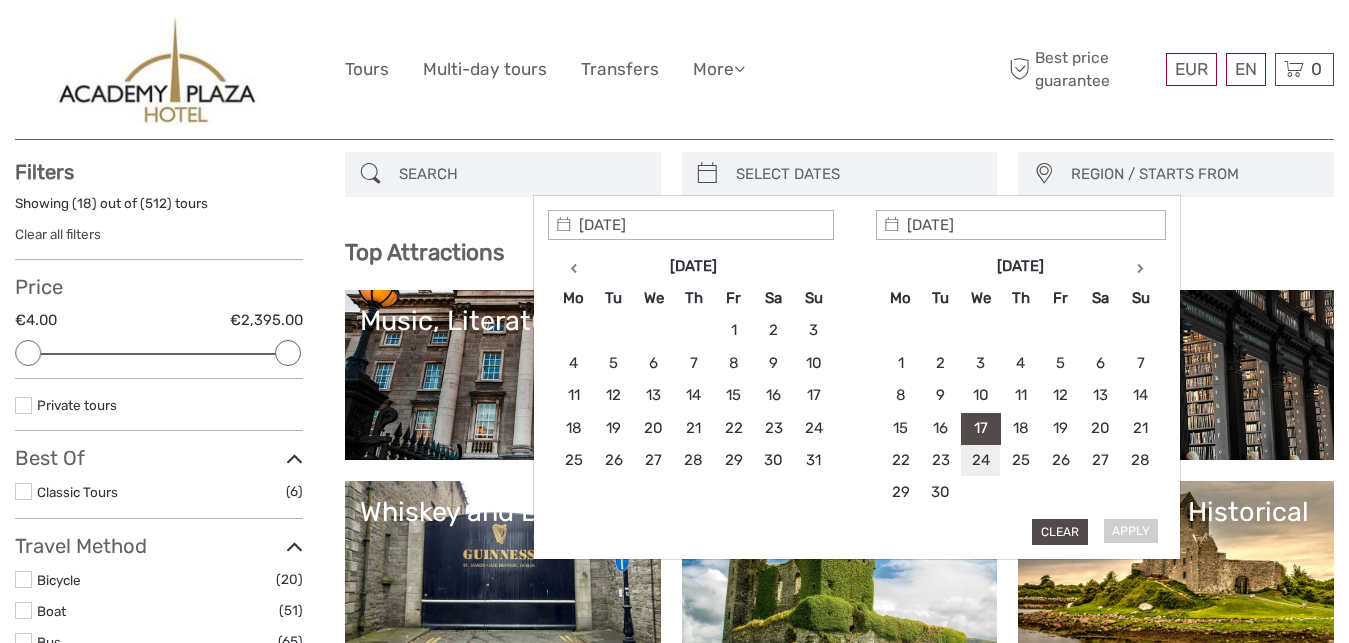 type on "24/09/2025" 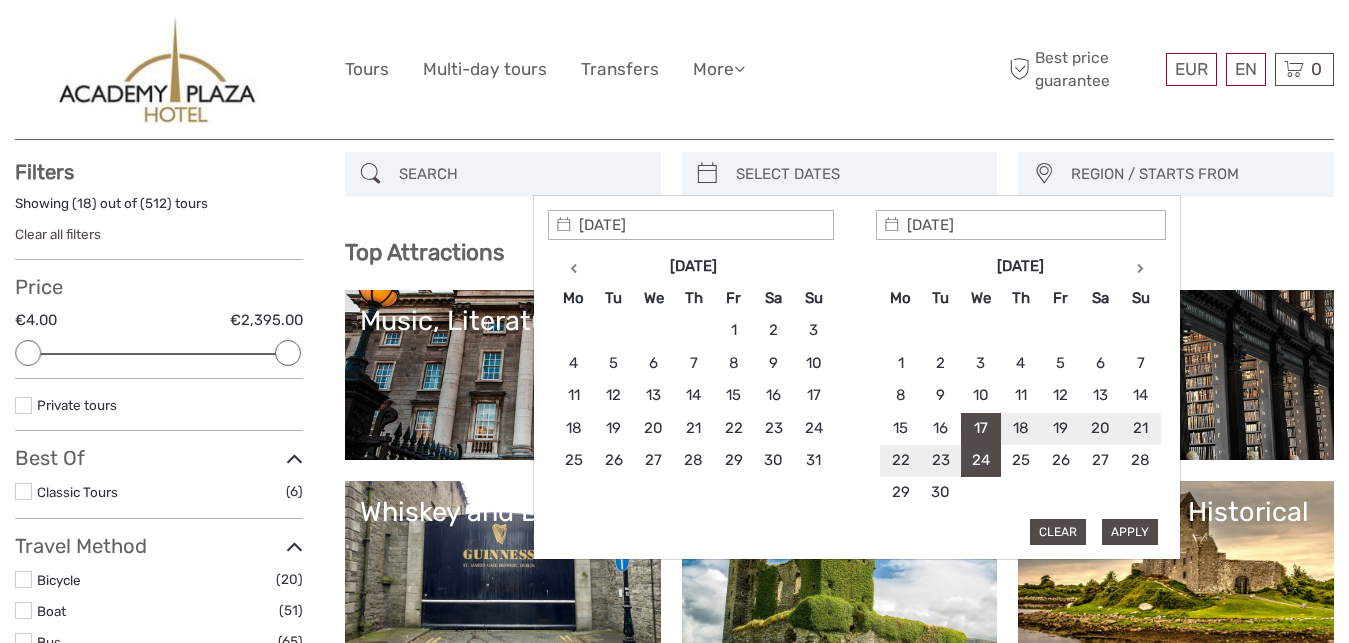 type on "17/09/2025" 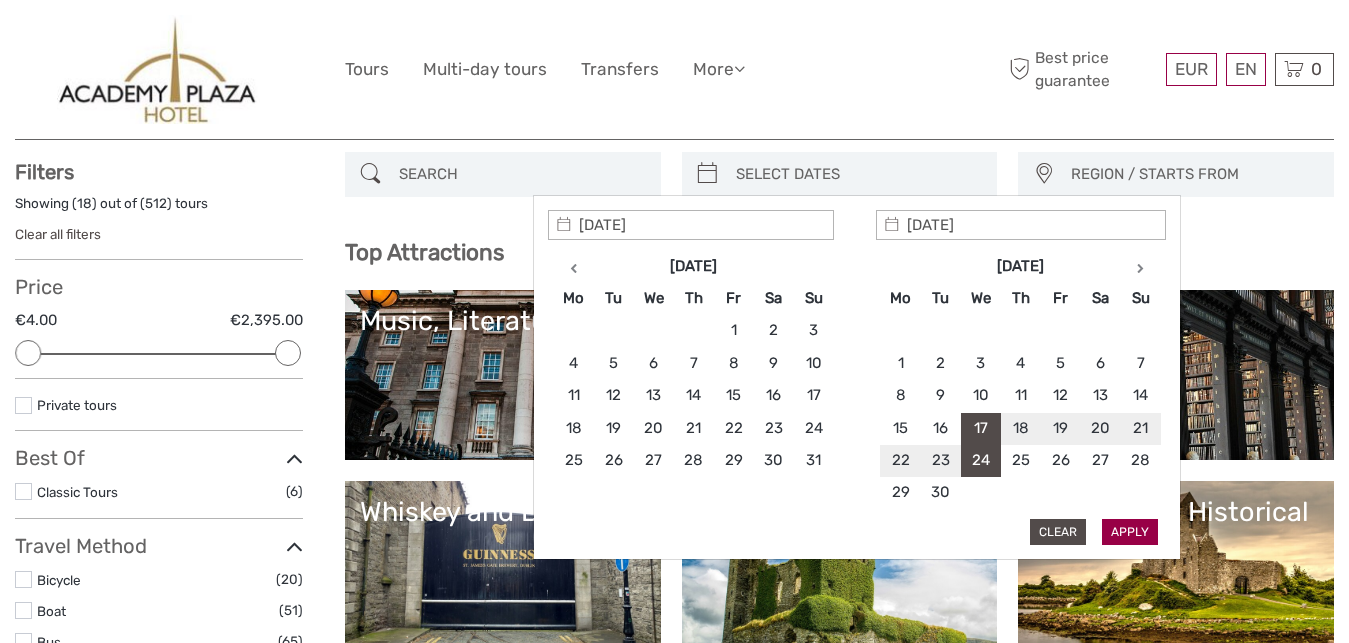 click on "Apply" at bounding box center (1130, 532) 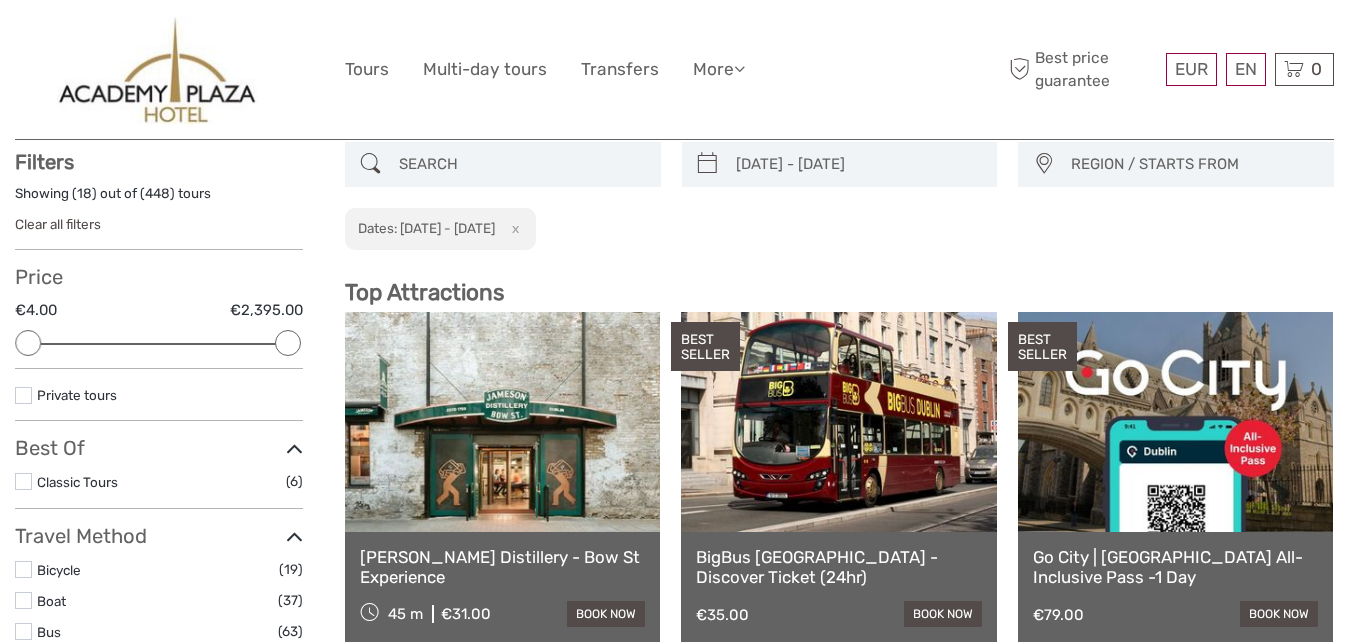 scroll, scrollTop: 113, scrollLeft: 0, axis: vertical 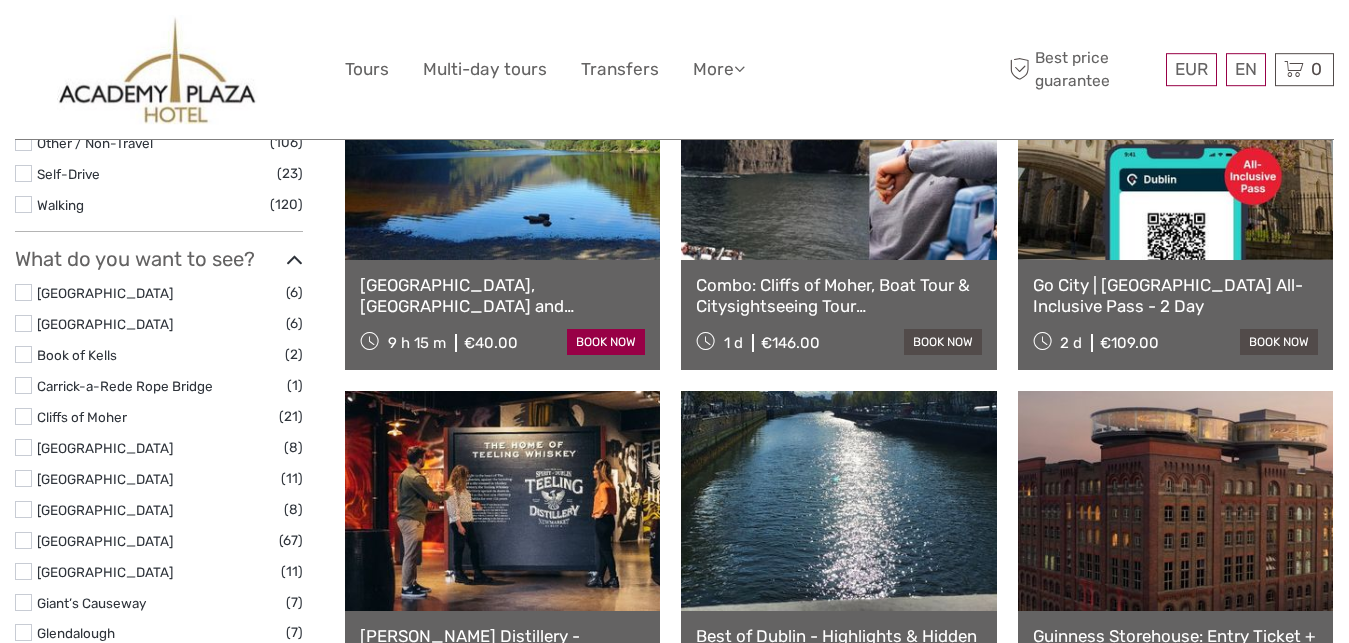 click on "book now" at bounding box center [606, 342] 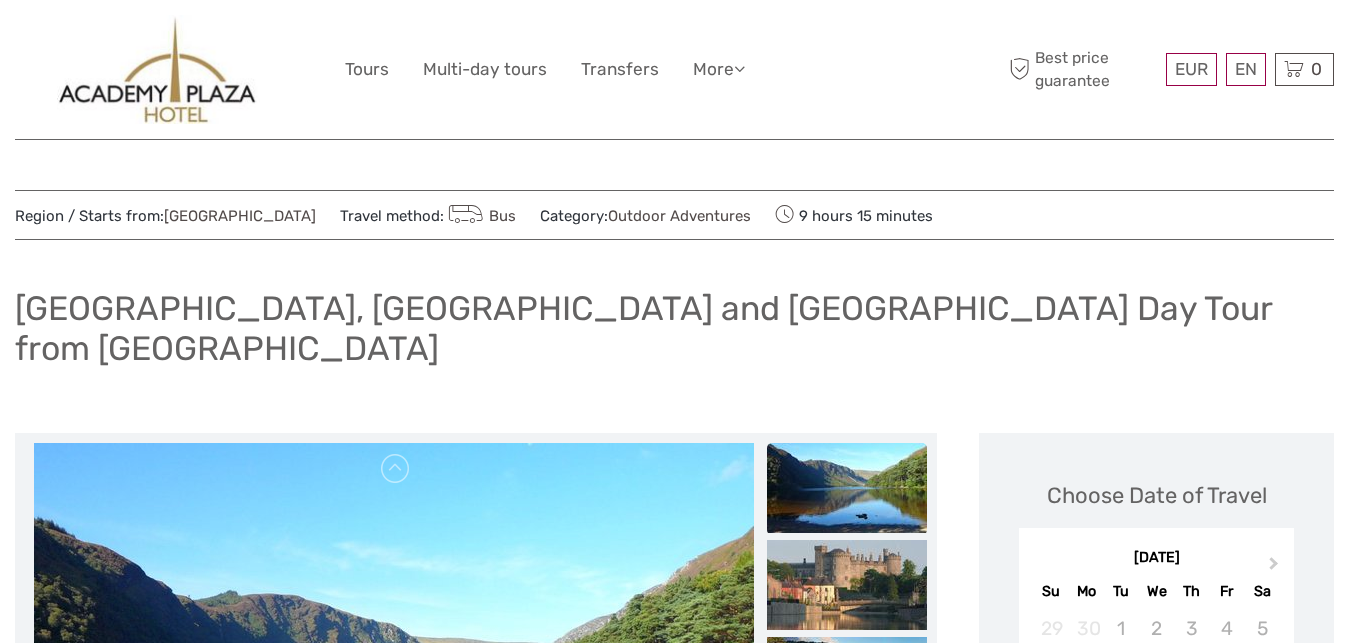 scroll, scrollTop: 0, scrollLeft: 0, axis: both 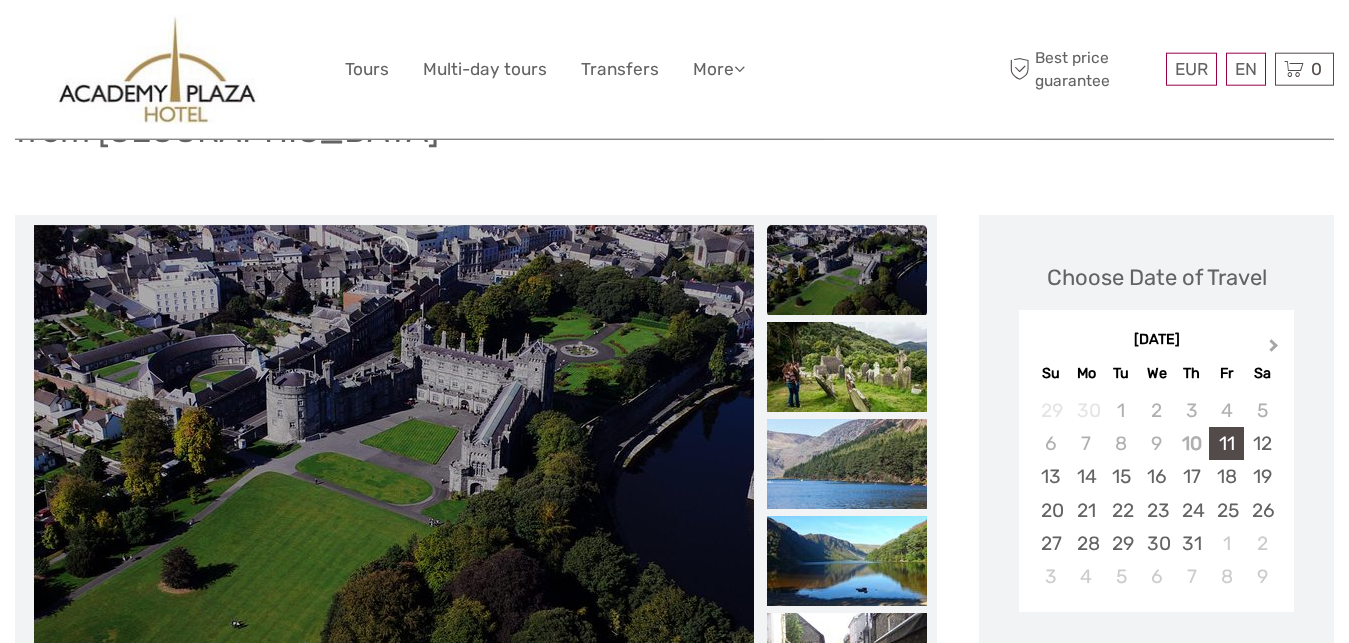 click on "Next Month" at bounding box center [1276, 351] 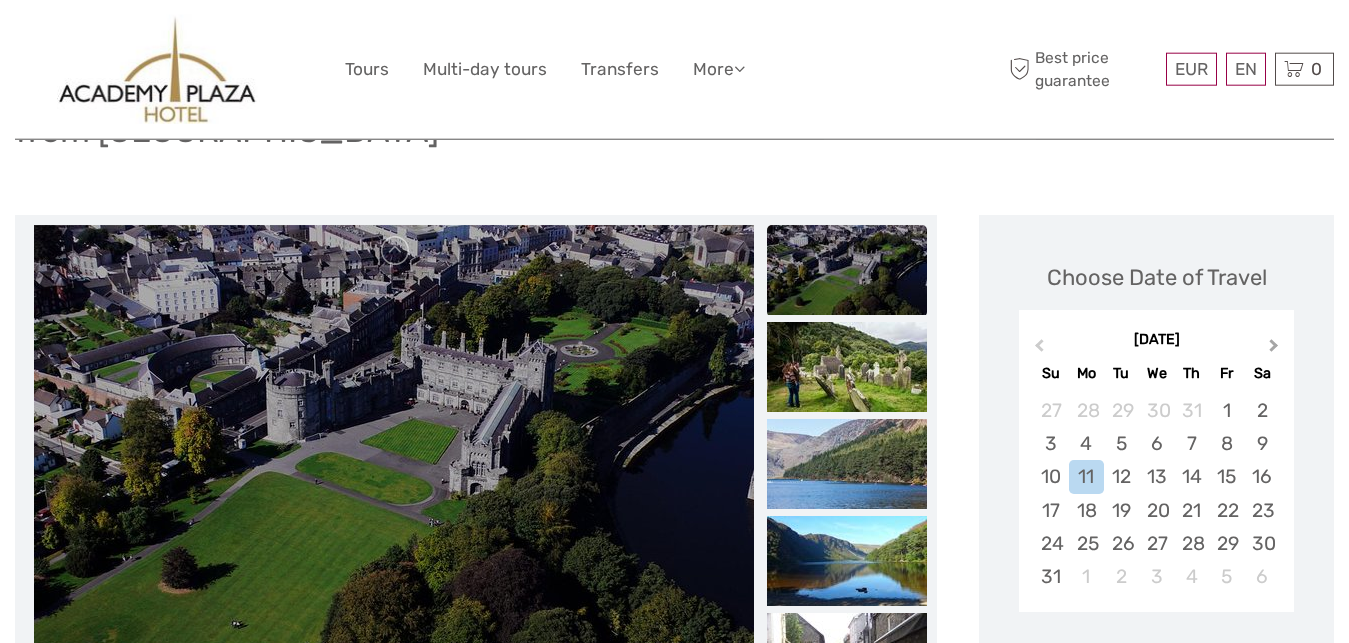 click on "Next Month" at bounding box center (1276, 351) 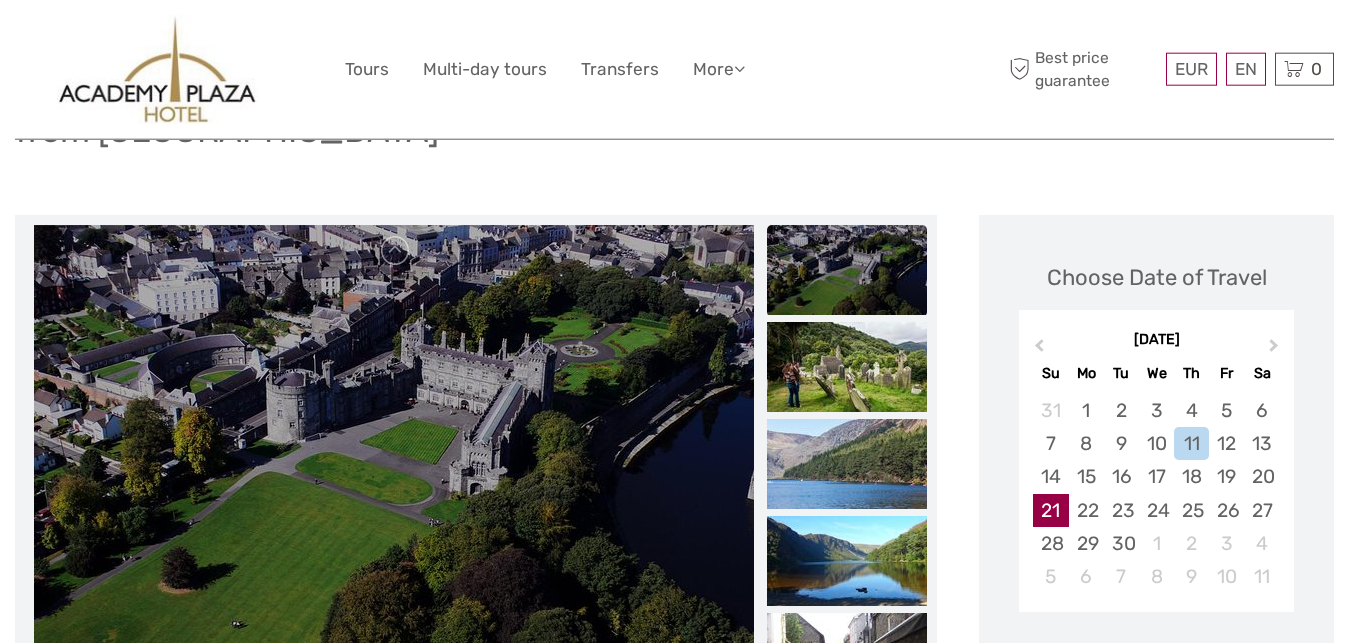 click on "21" at bounding box center [1050, 510] 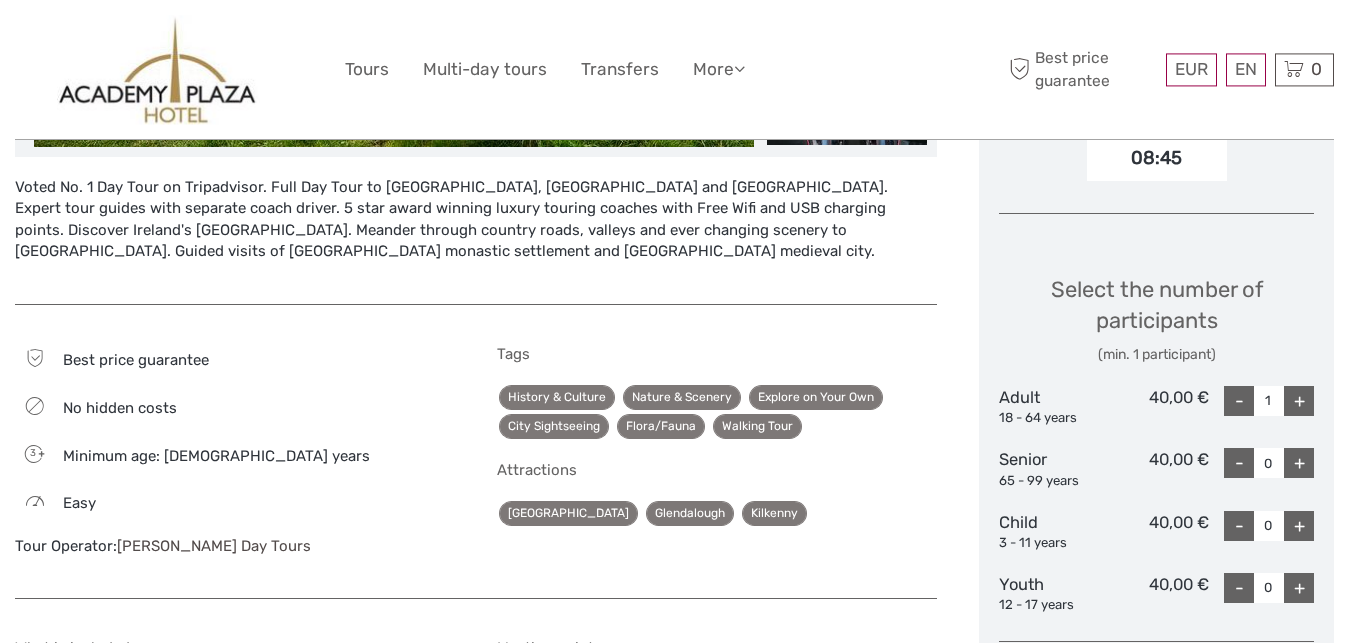 scroll, scrollTop: 793, scrollLeft: 0, axis: vertical 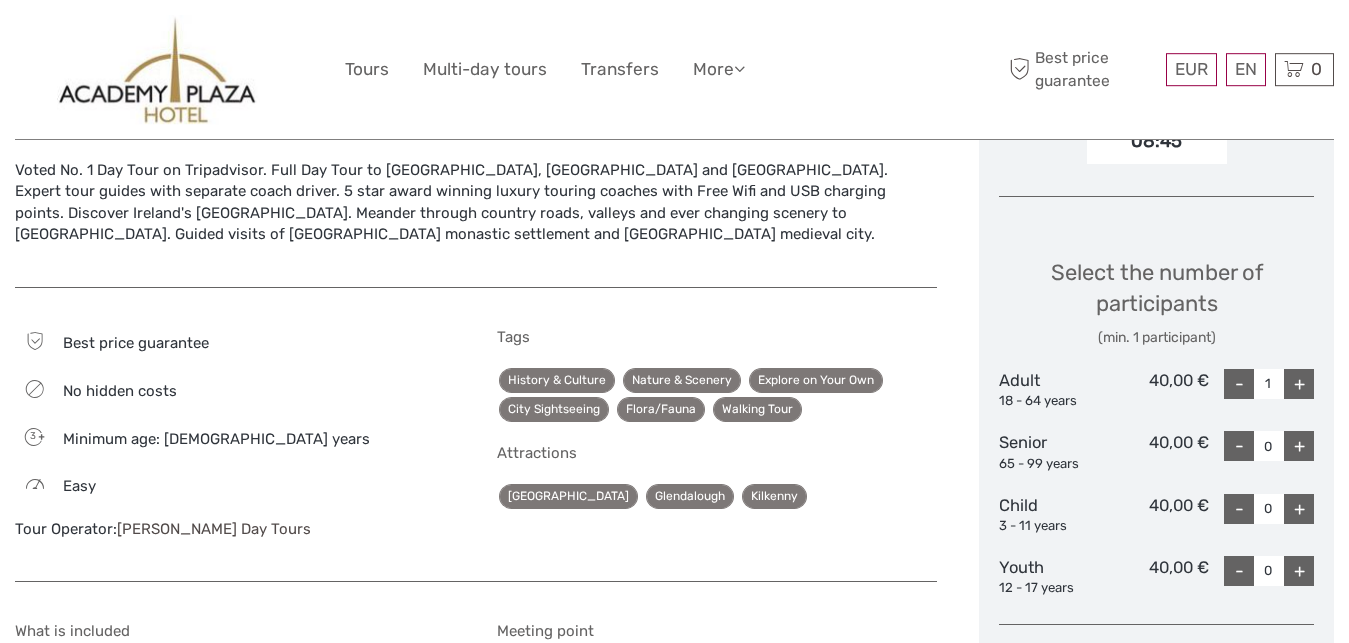 click on "+" at bounding box center [1299, 446] 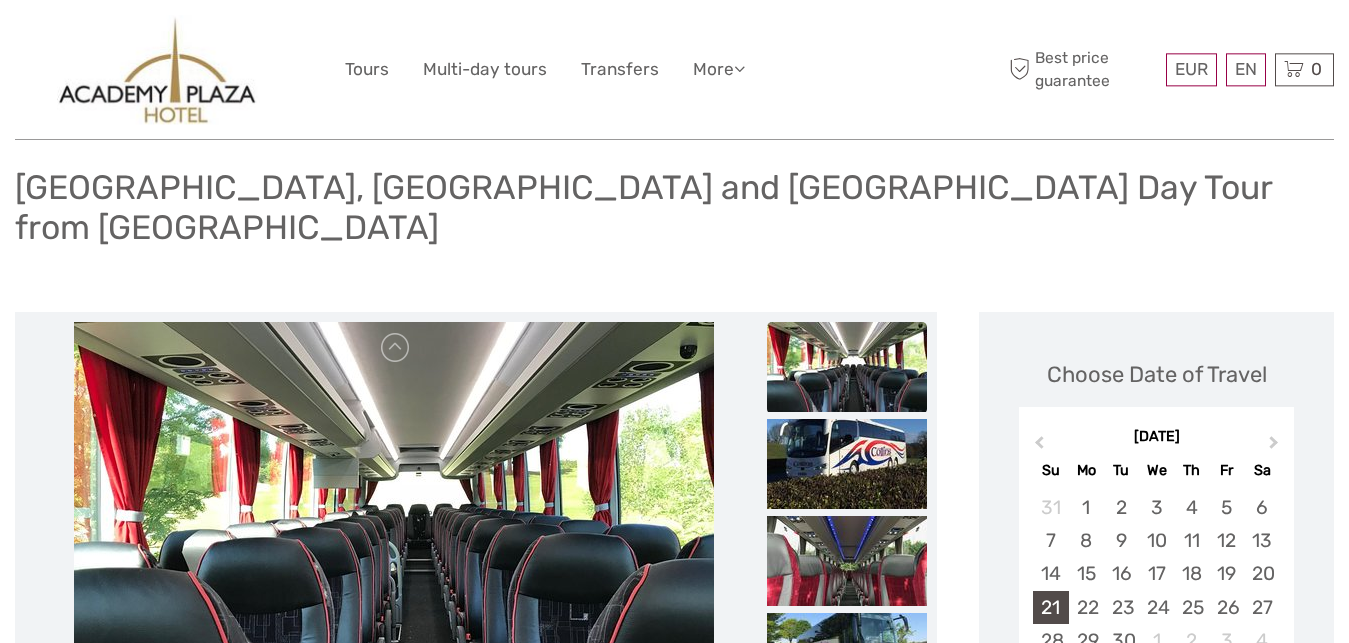 scroll, scrollTop: 69, scrollLeft: 0, axis: vertical 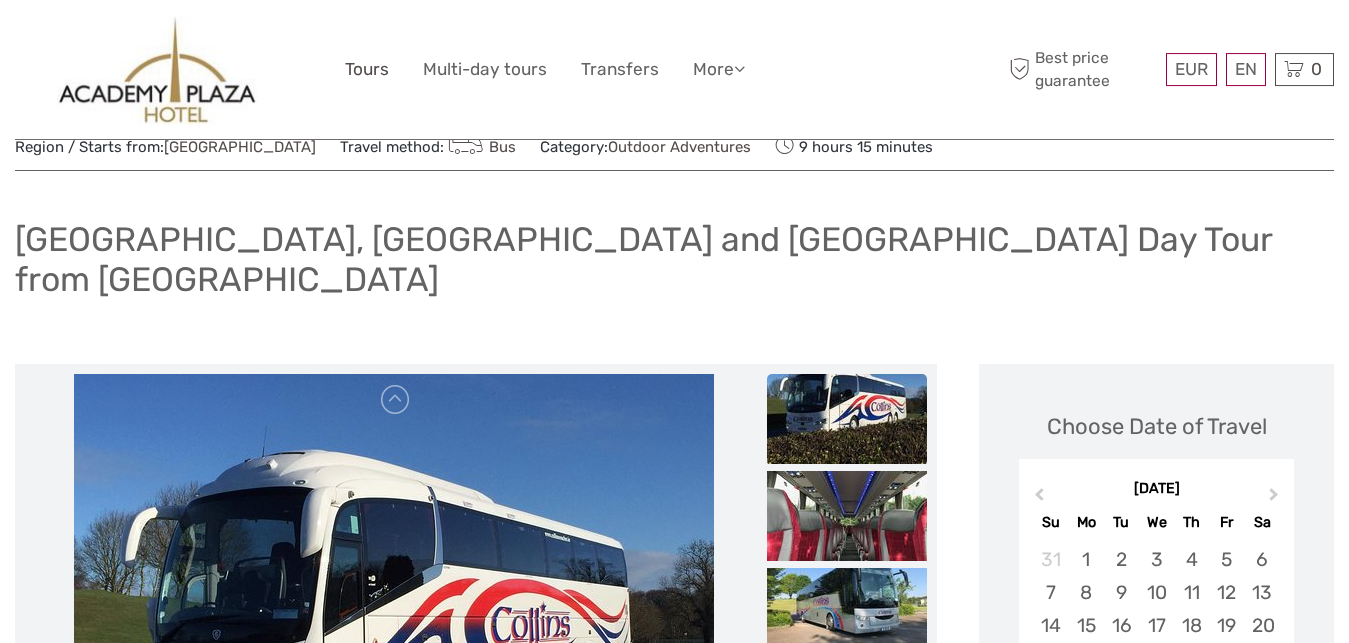 click on "Tours" at bounding box center [367, 69] 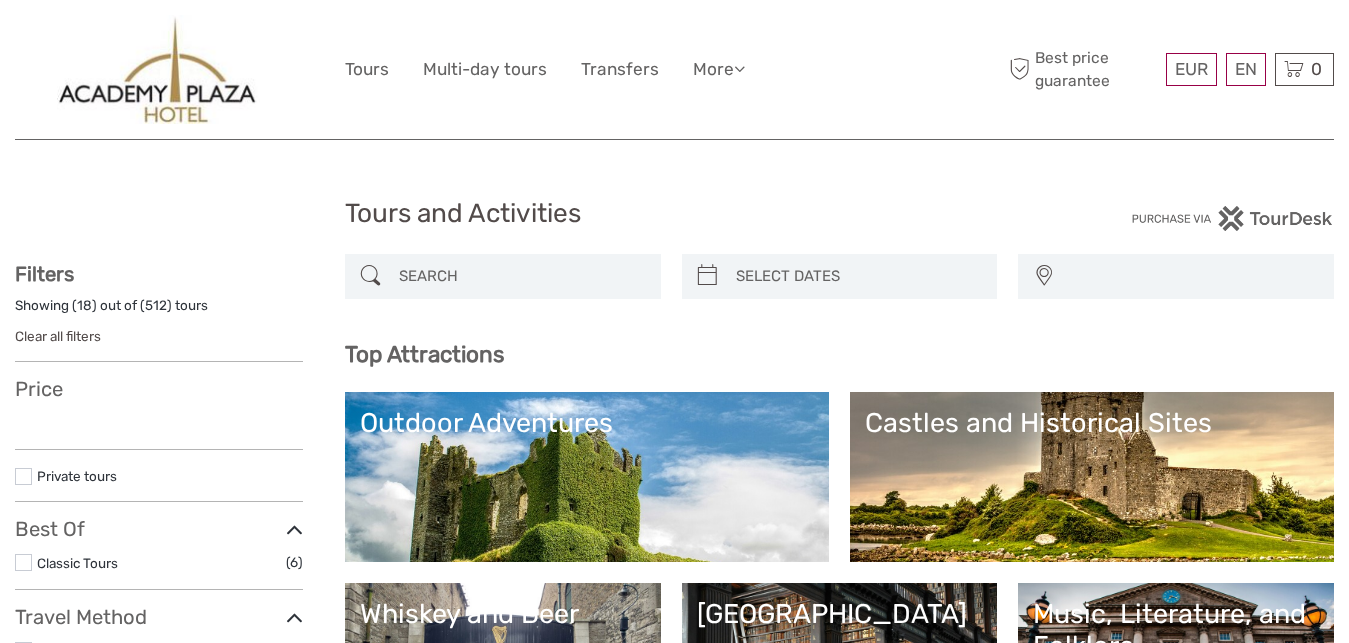 select 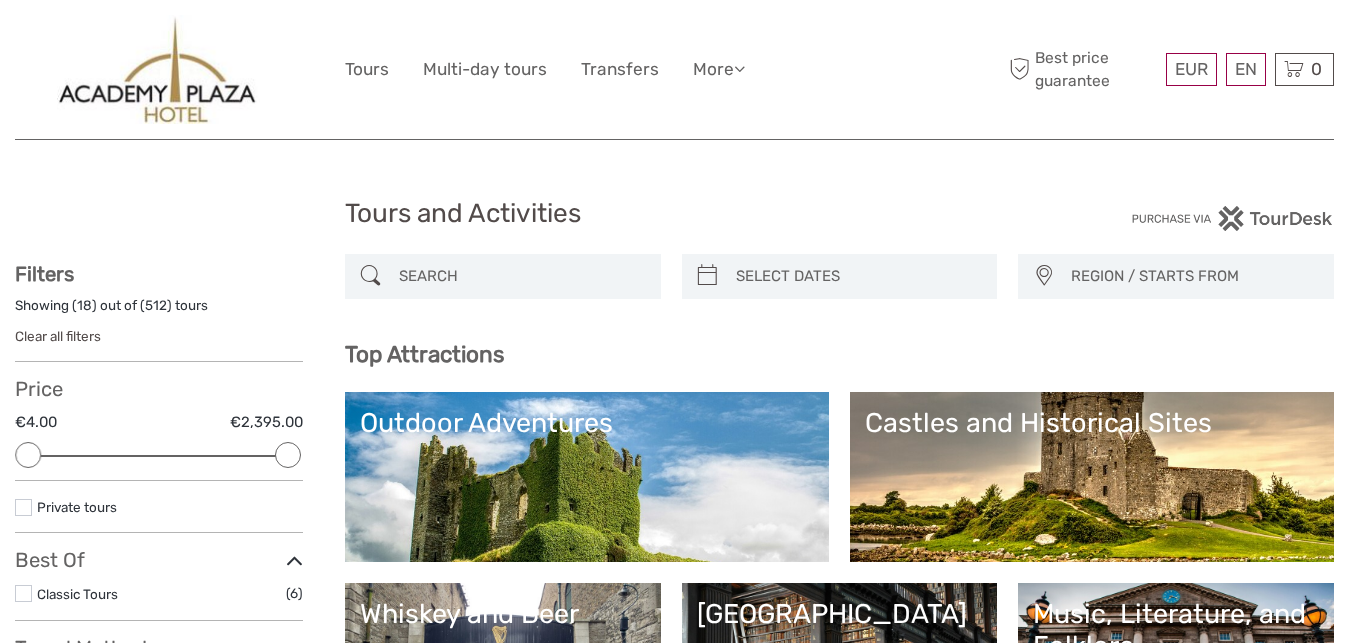 scroll, scrollTop: 0, scrollLeft: 0, axis: both 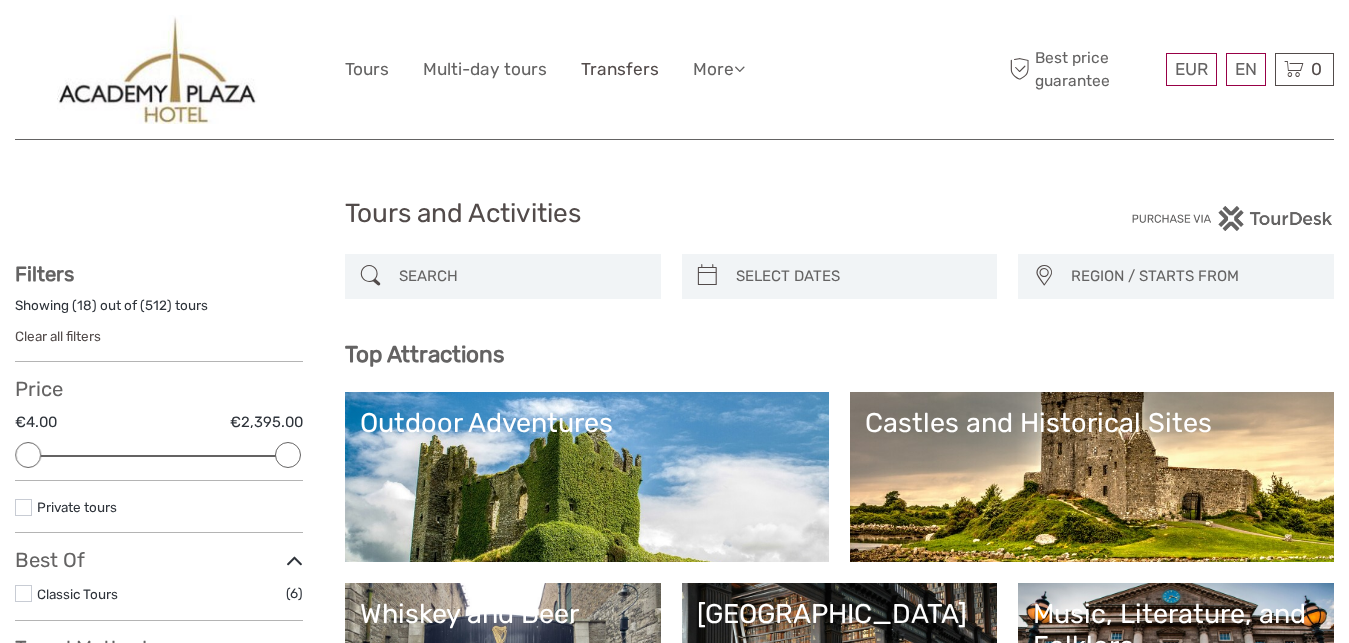 click on "Transfers" at bounding box center (620, 69) 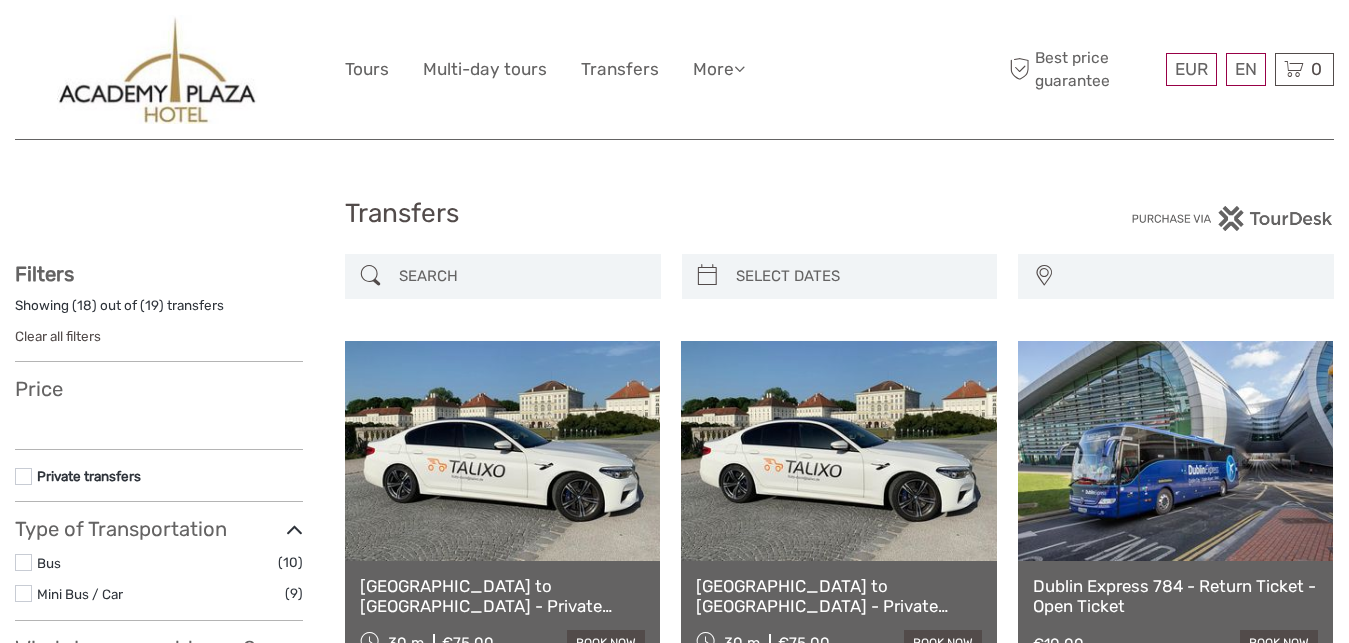 select 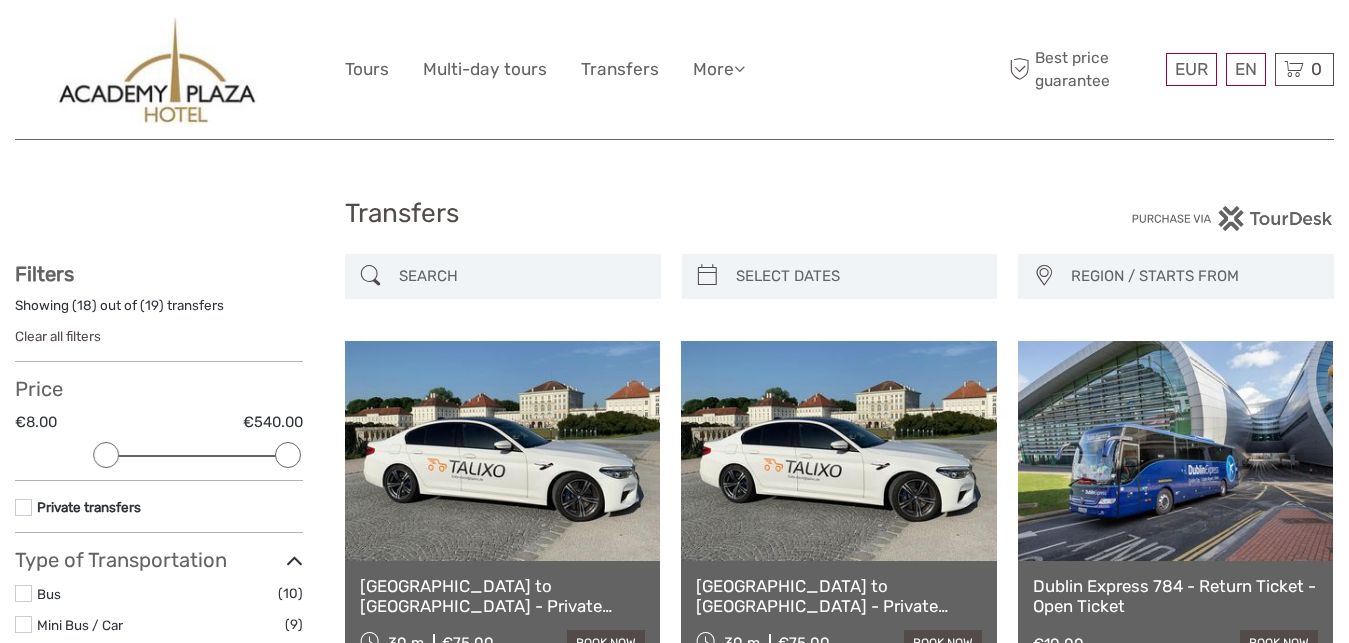 scroll, scrollTop: 0, scrollLeft: 0, axis: both 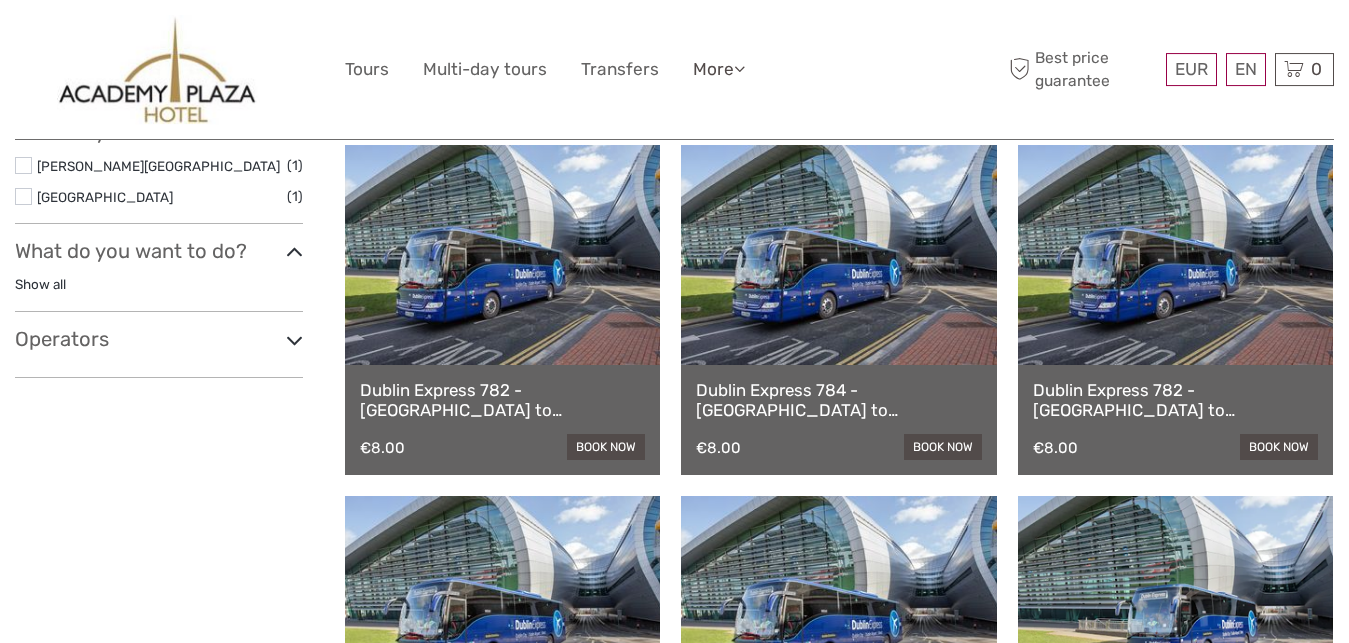 click on "More" at bounding box center (719, 69) 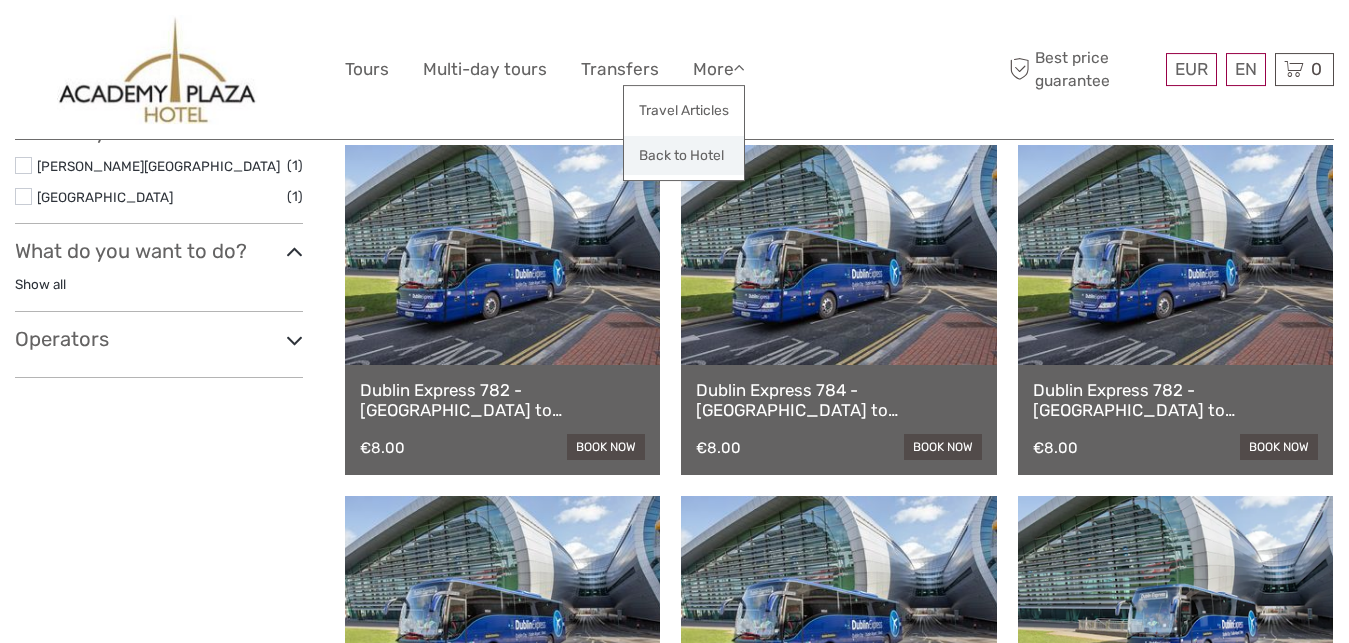 click on "Back to Hotel" at bounding box center (684, 155) 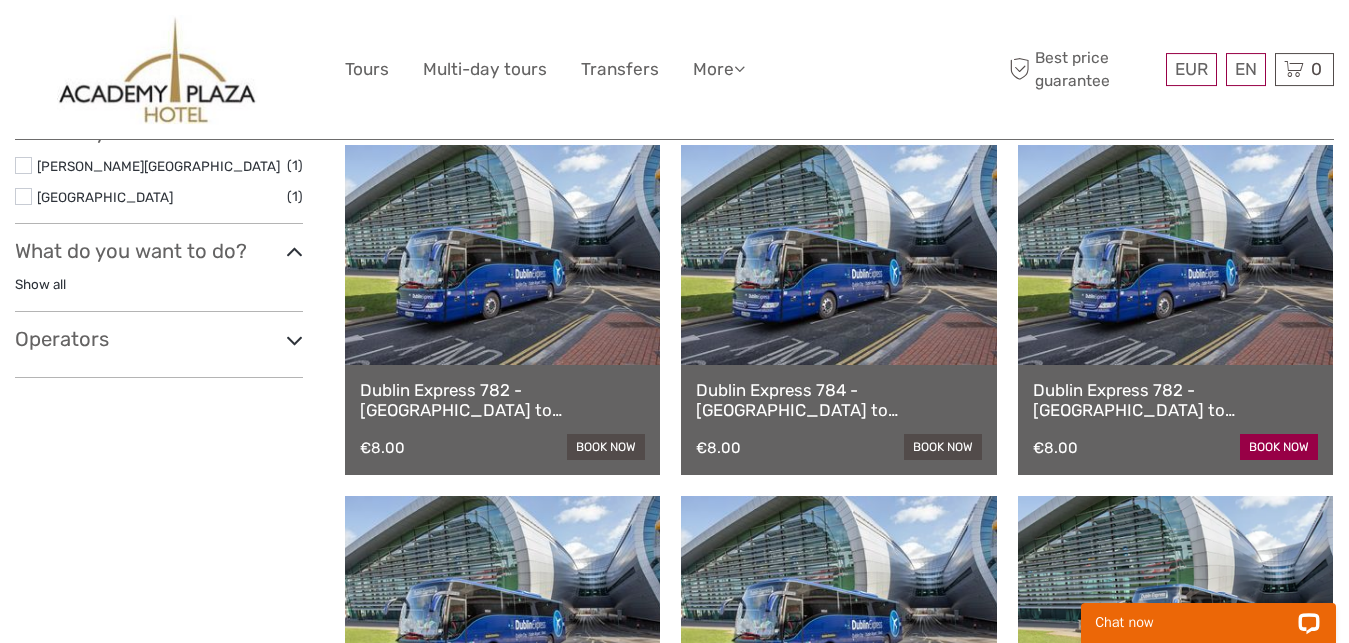 click on "book now" at bounding box center (1279, 447) 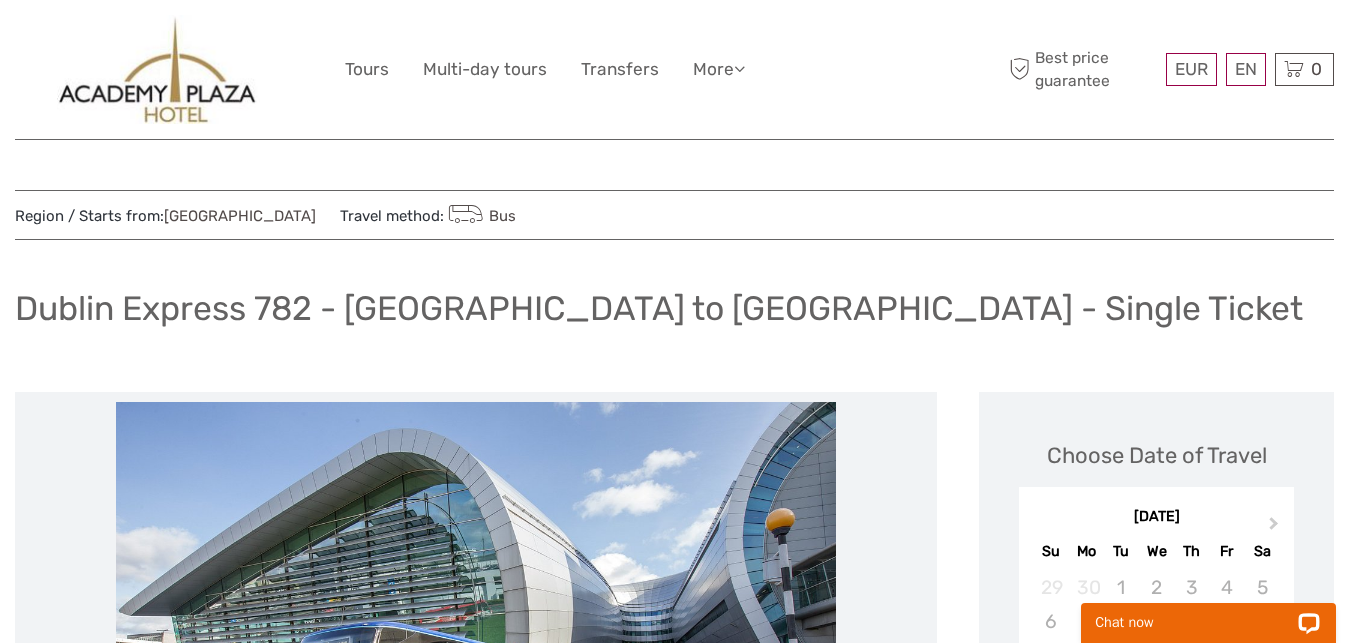 scroll, scrollTop: 0, scrollLeft: 0, axis: both 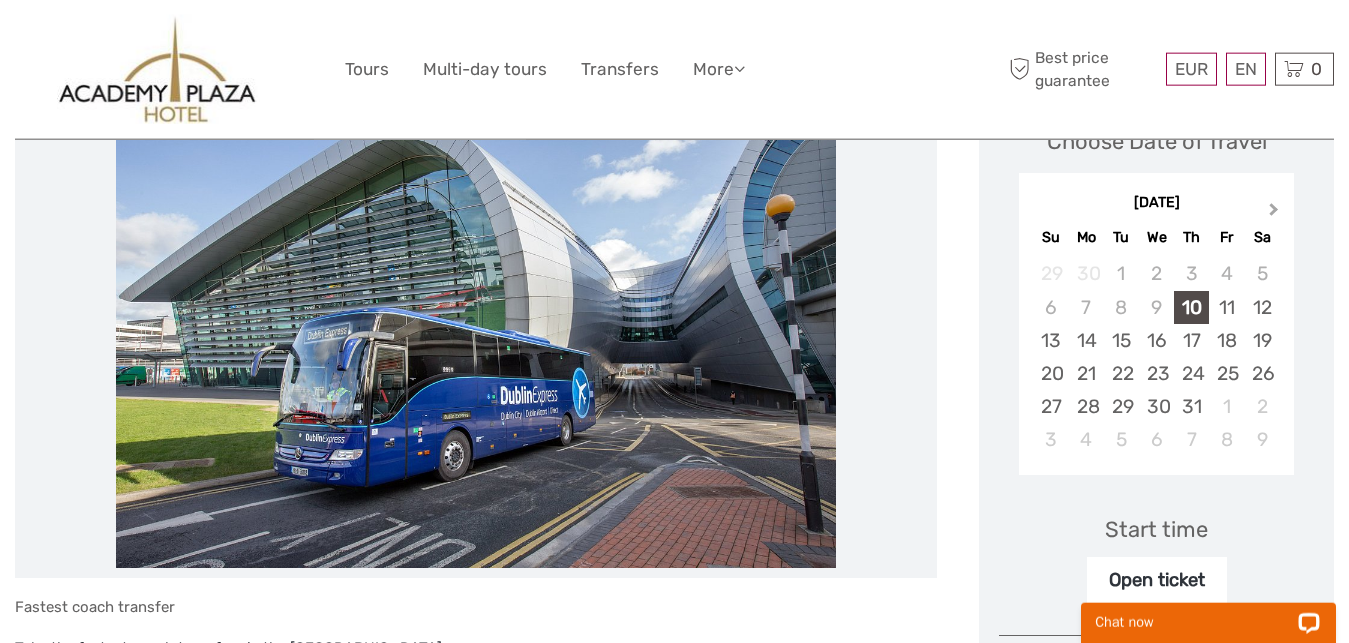 click on "Next Month" at bounding box center [1274, 213] 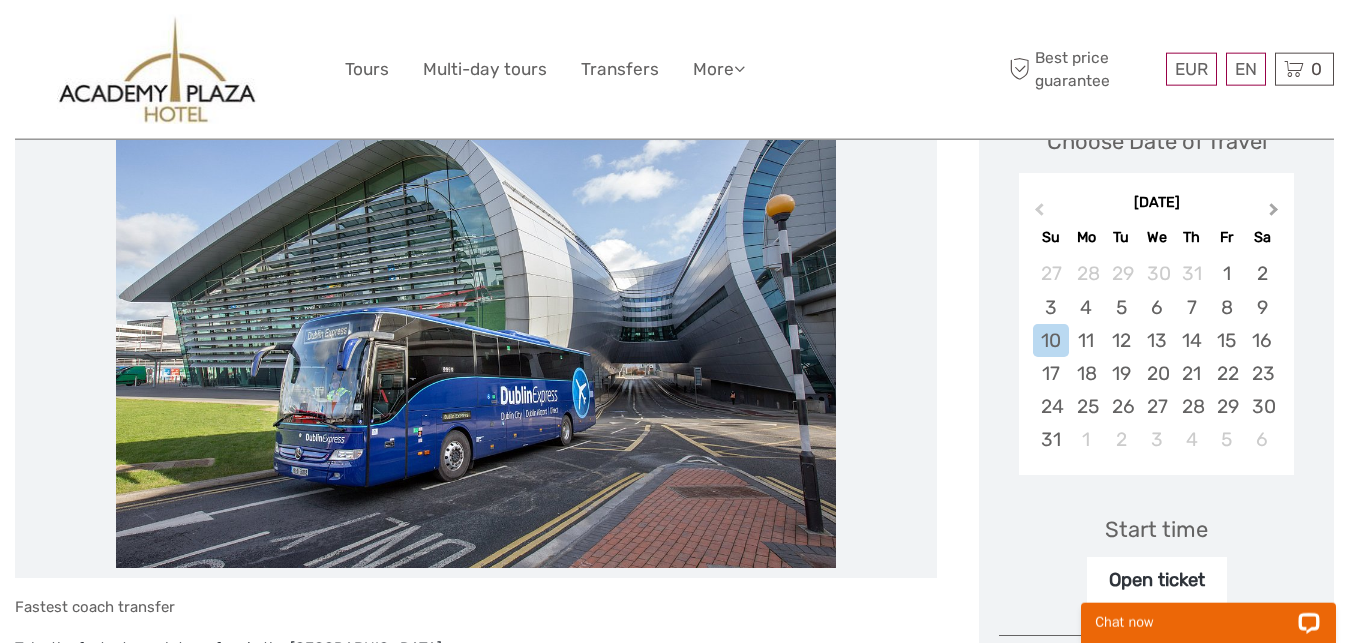 click on "Next Month" at bounding box center (1274, 213) 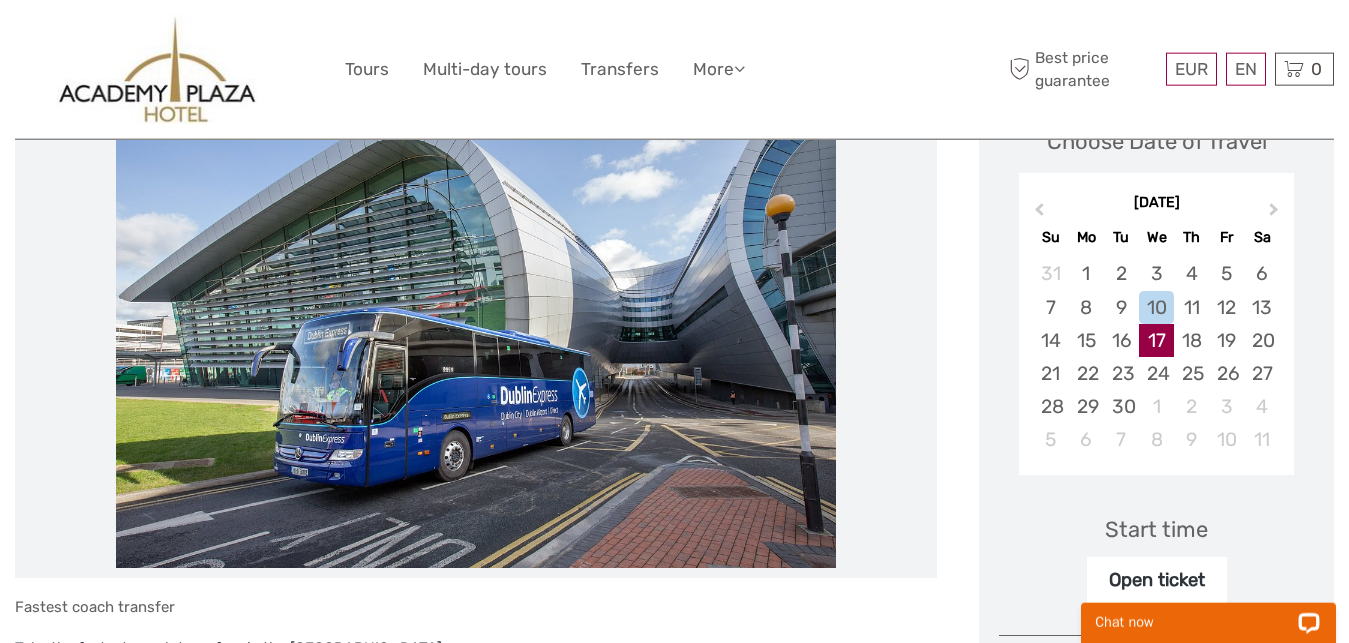 click on "17" at bounding box center (1156, 340) 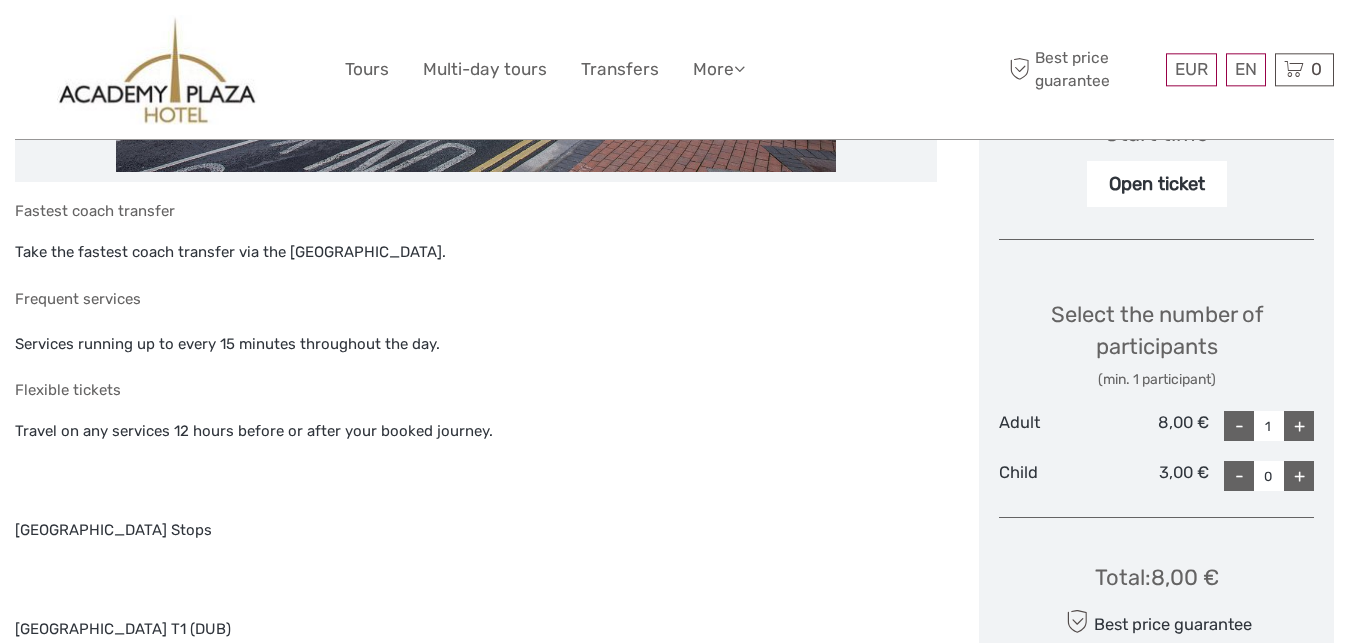 scroll, scrollTop: 605, scrollLeft: 0, axis: vertical 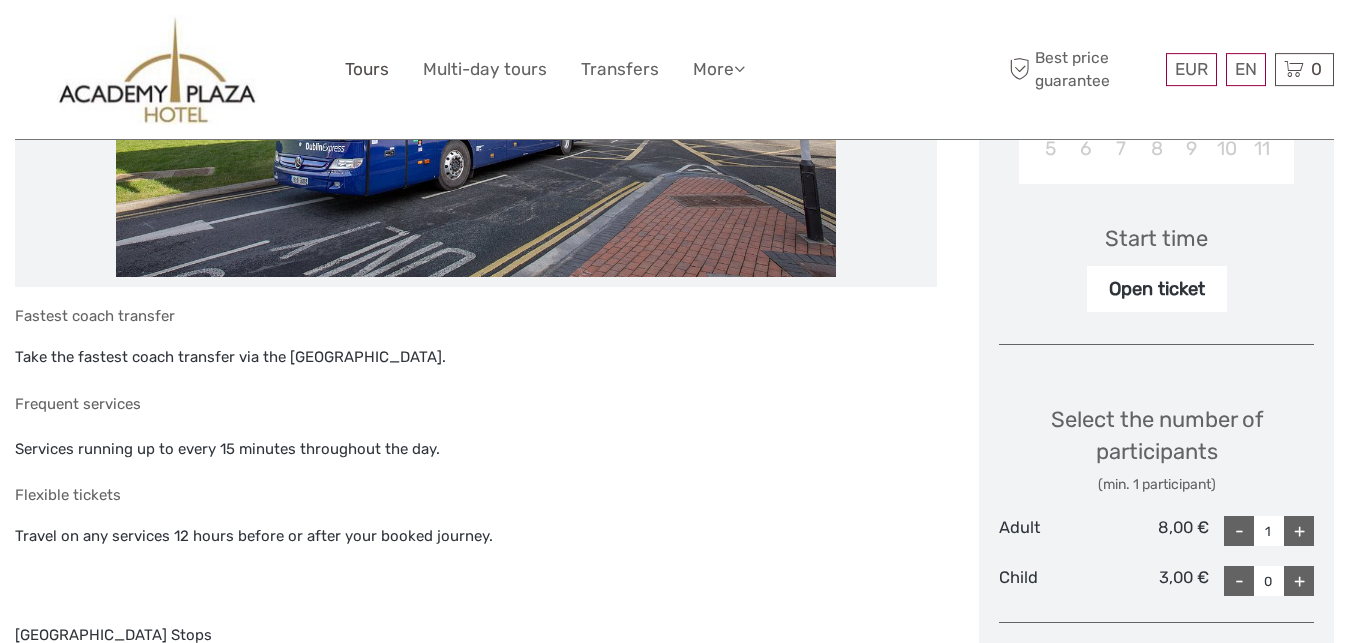click on "Tours" at bounding box center [367, 69] 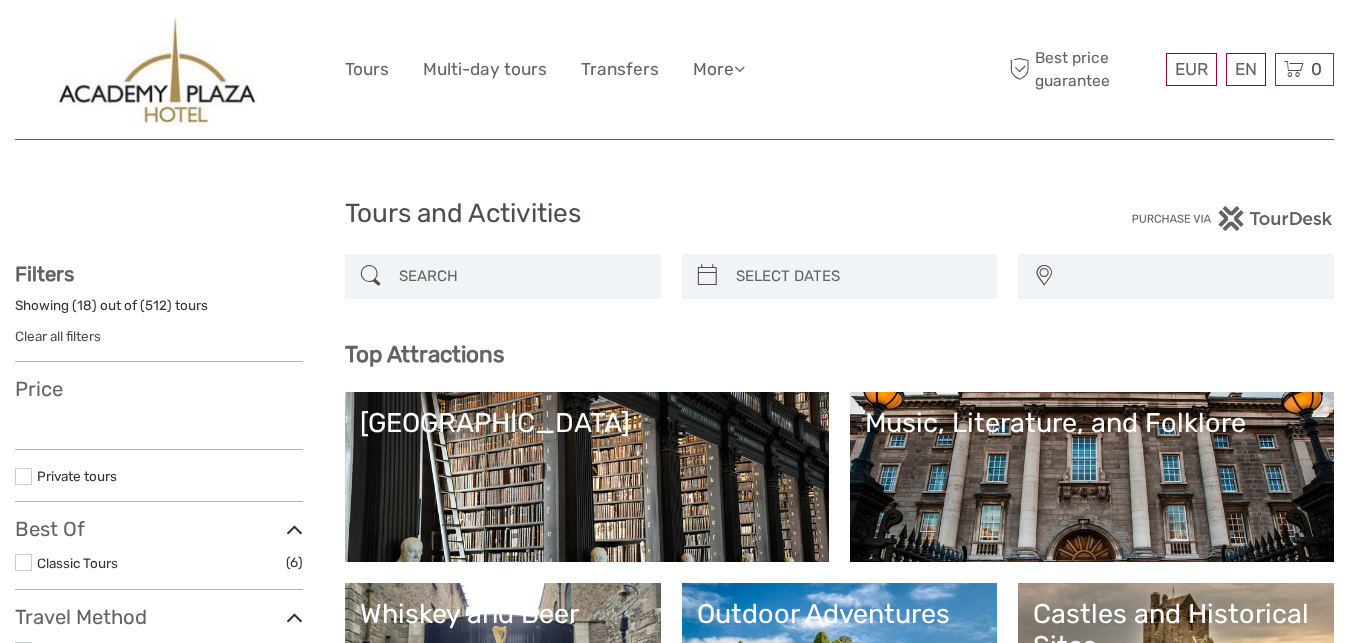 select 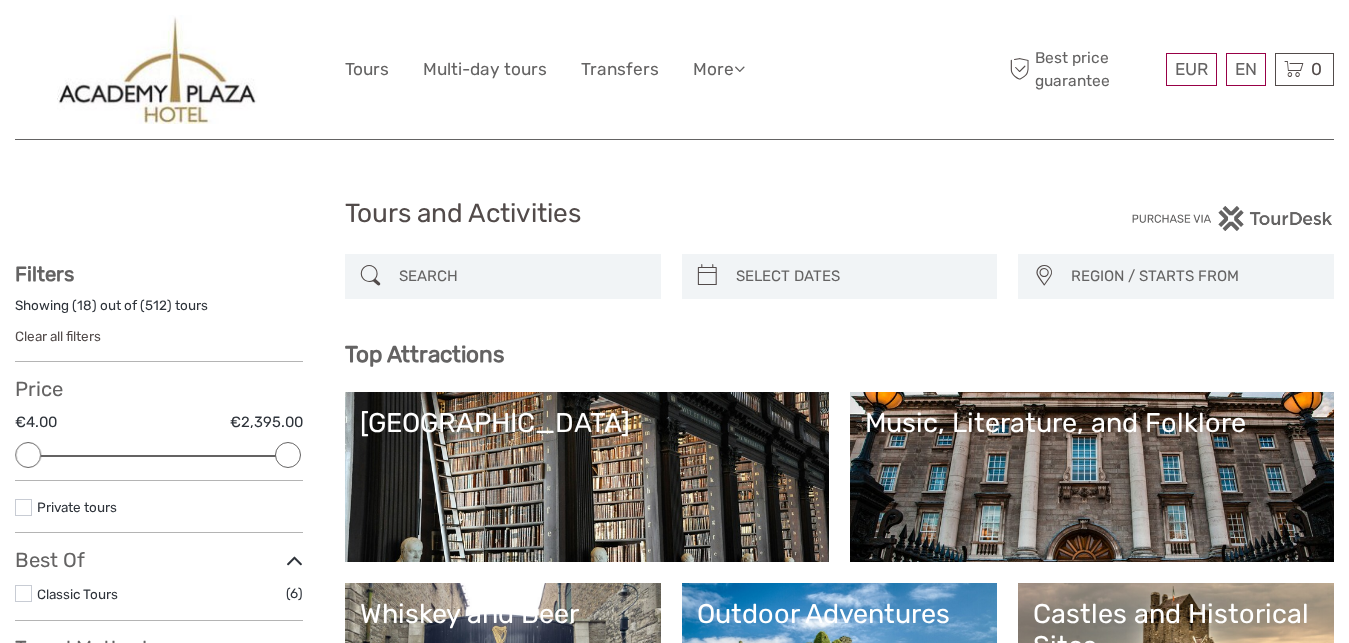 scroll, scrollTop: 0, scrollLeft: 0, axis: both 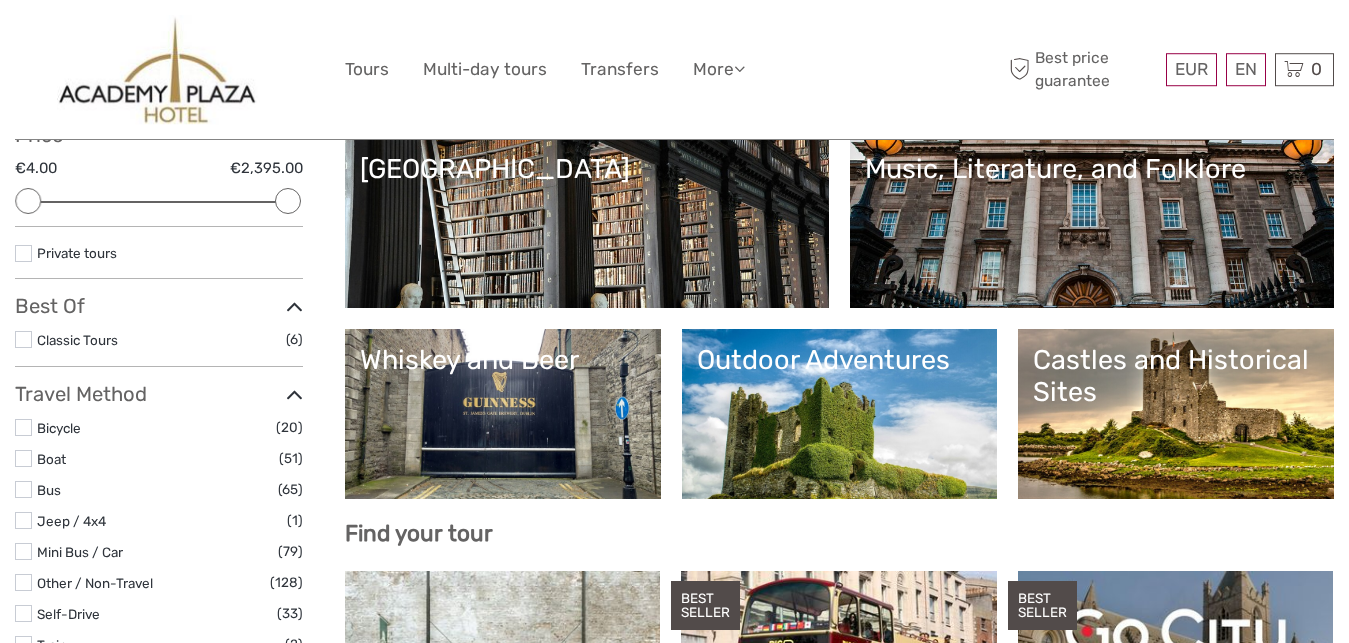 click on "Outdoor Adventures" at bounding box center (840, 360) 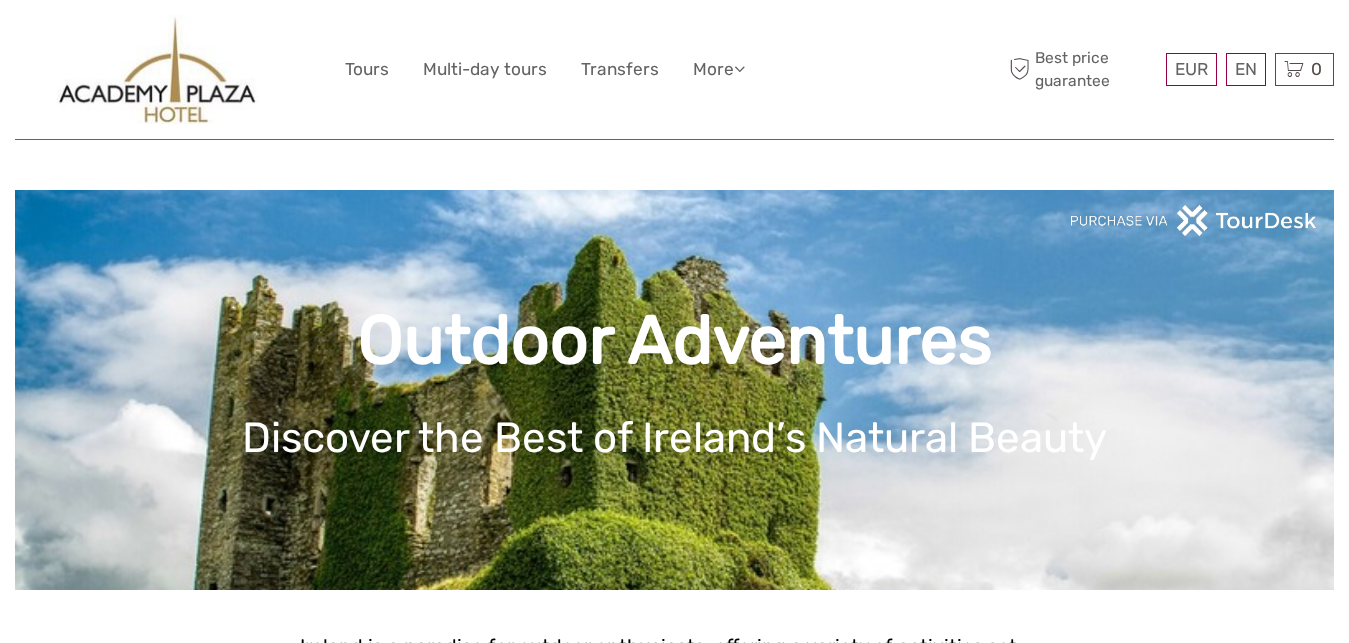 scroll, scrollTop: 0, scrollLeft: 0, axis: both 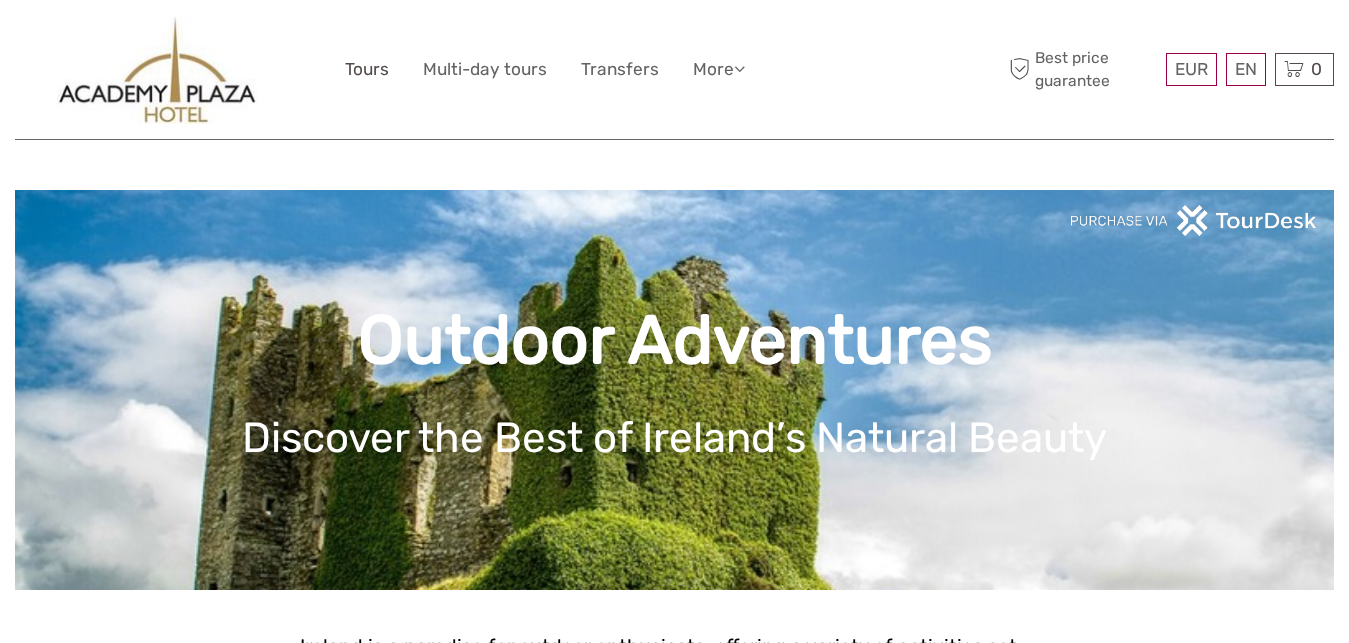 click on "Tours" at bounding box center [367, 69] 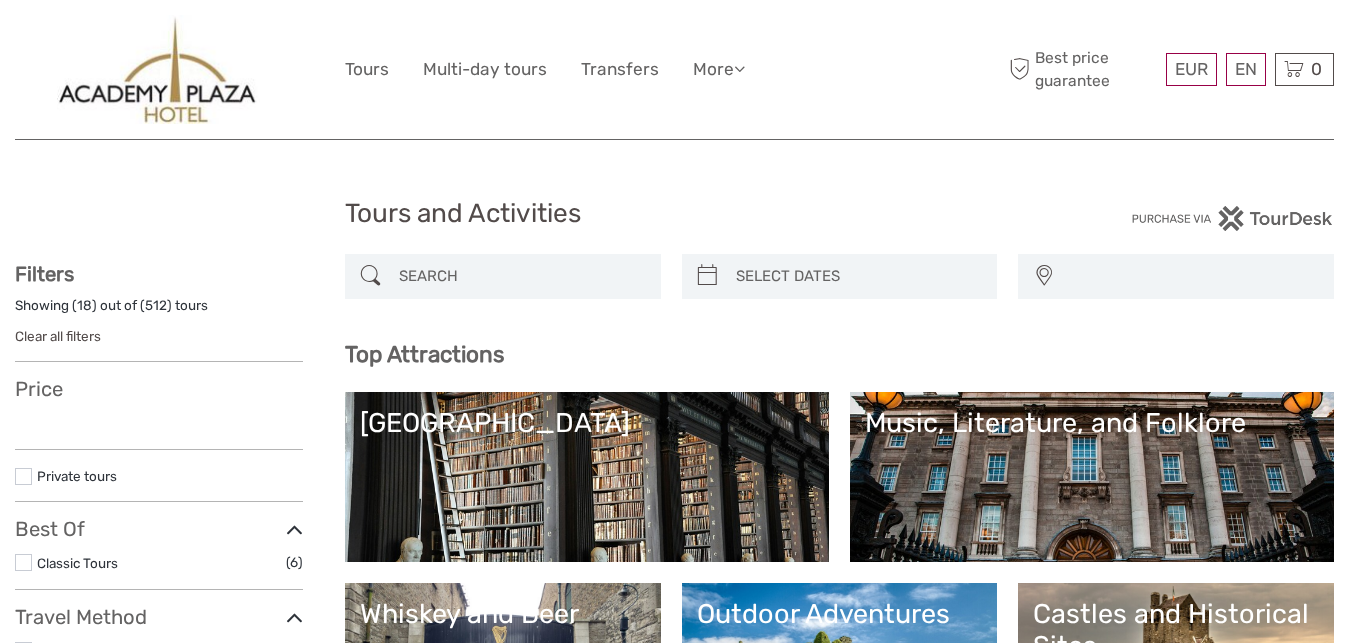 select 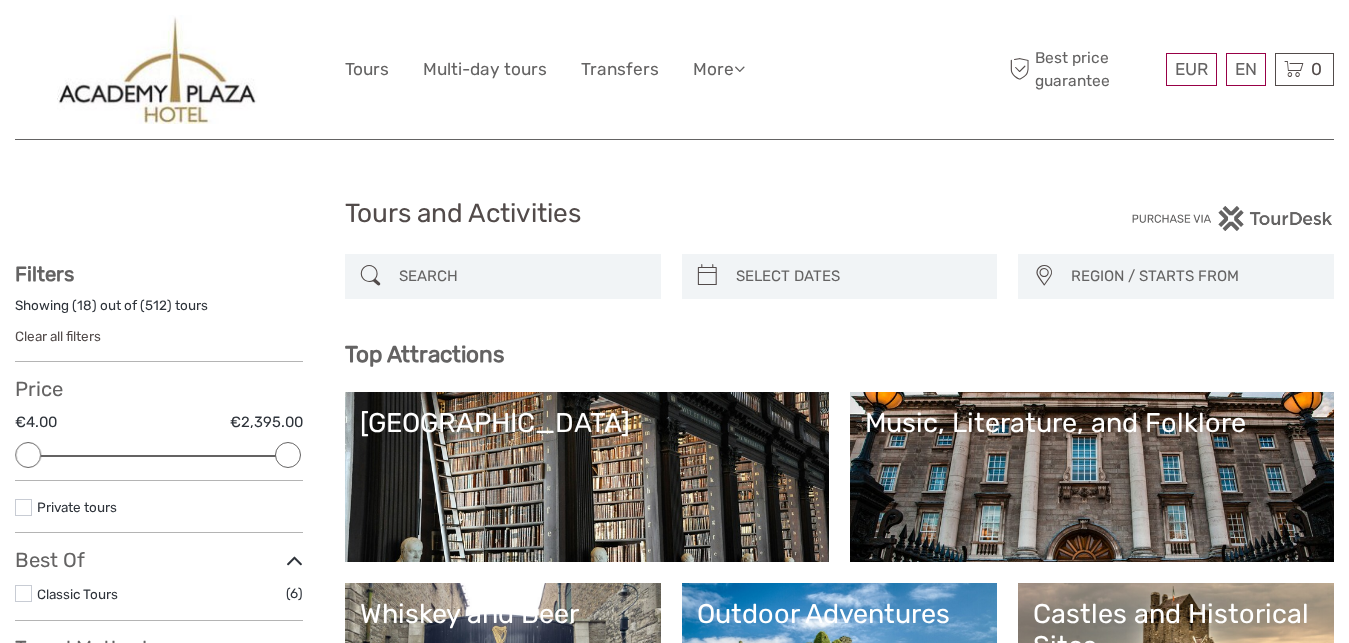 scroll, scrollTop: 0, scrollLeft: 0, axis: both 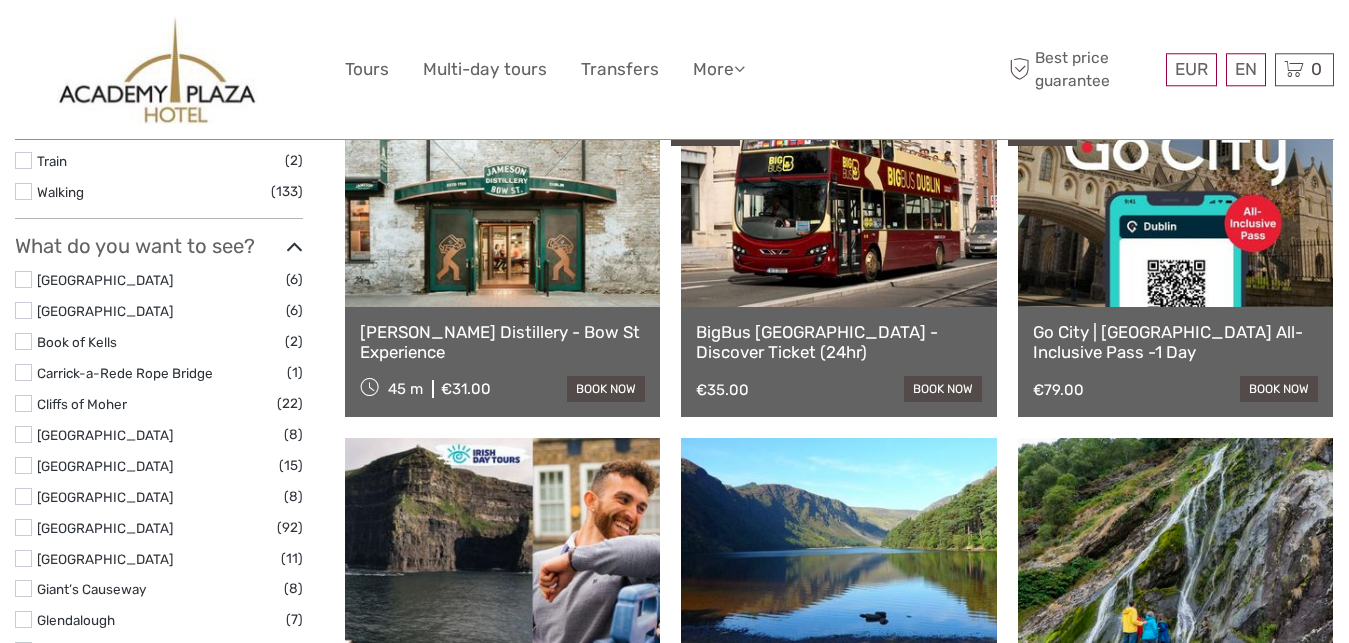 click at bounding box center [838, 197] 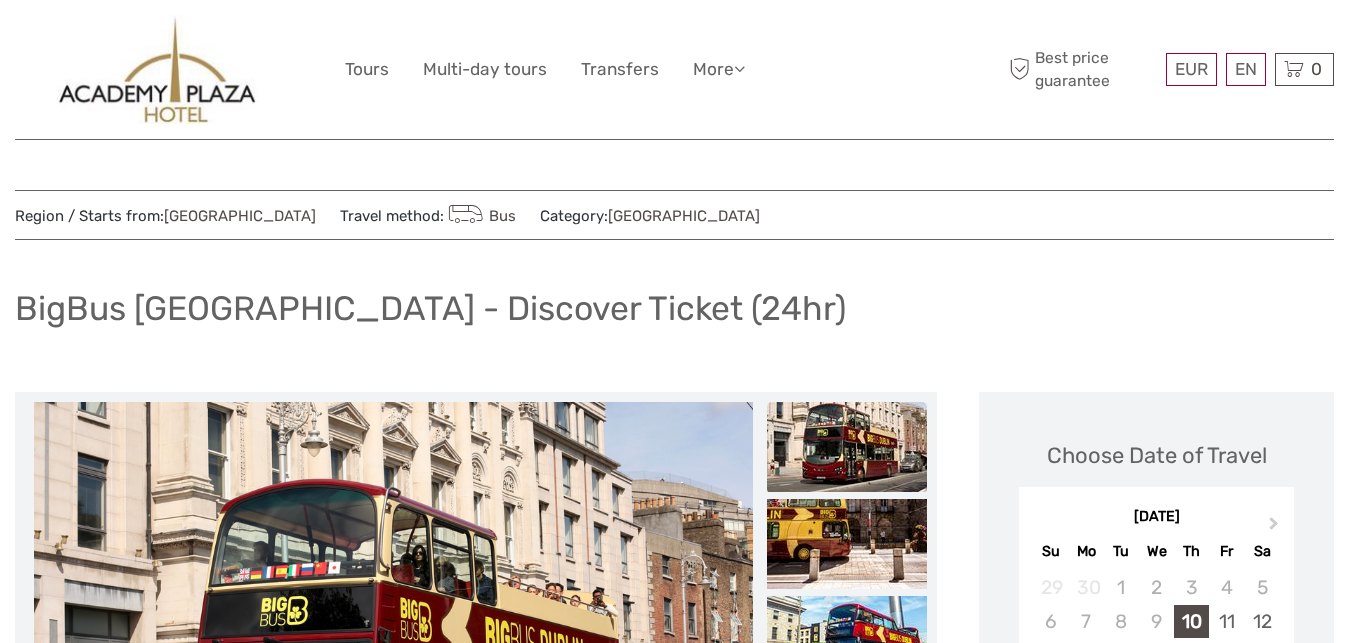 scroll, scrollTop: 0, scrollLeft: 0, axis: both 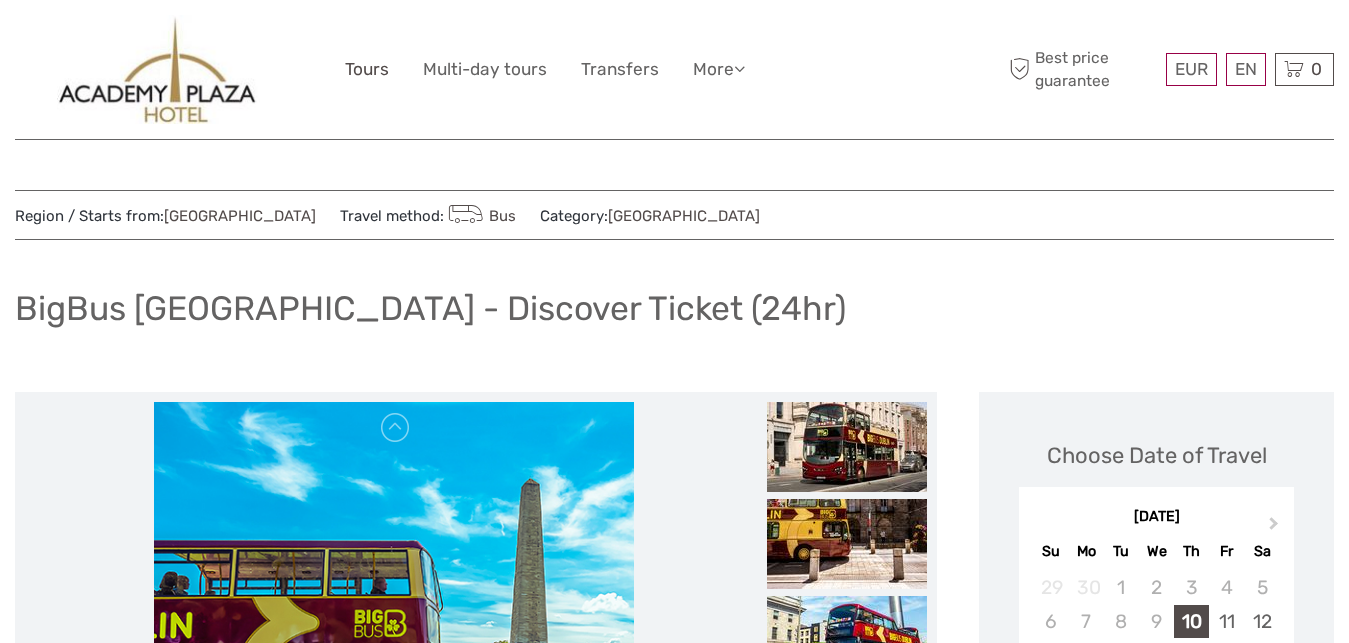 click on "Tours" at bounding box center (367, 69) 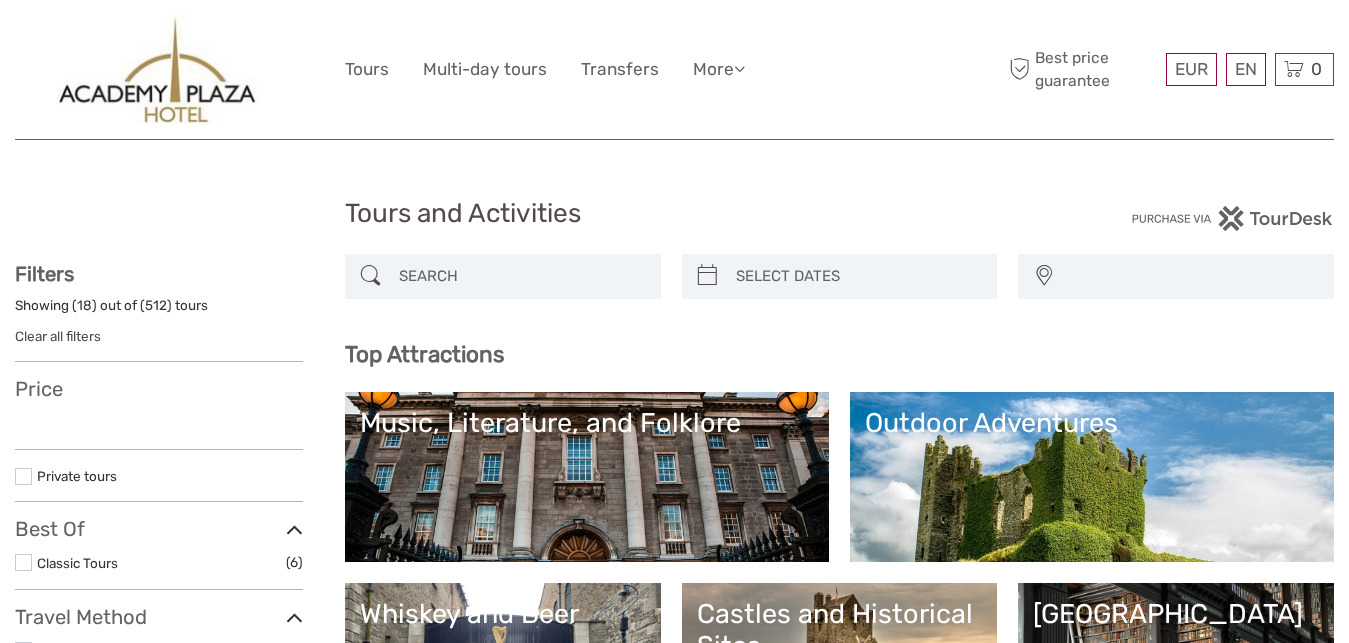 select 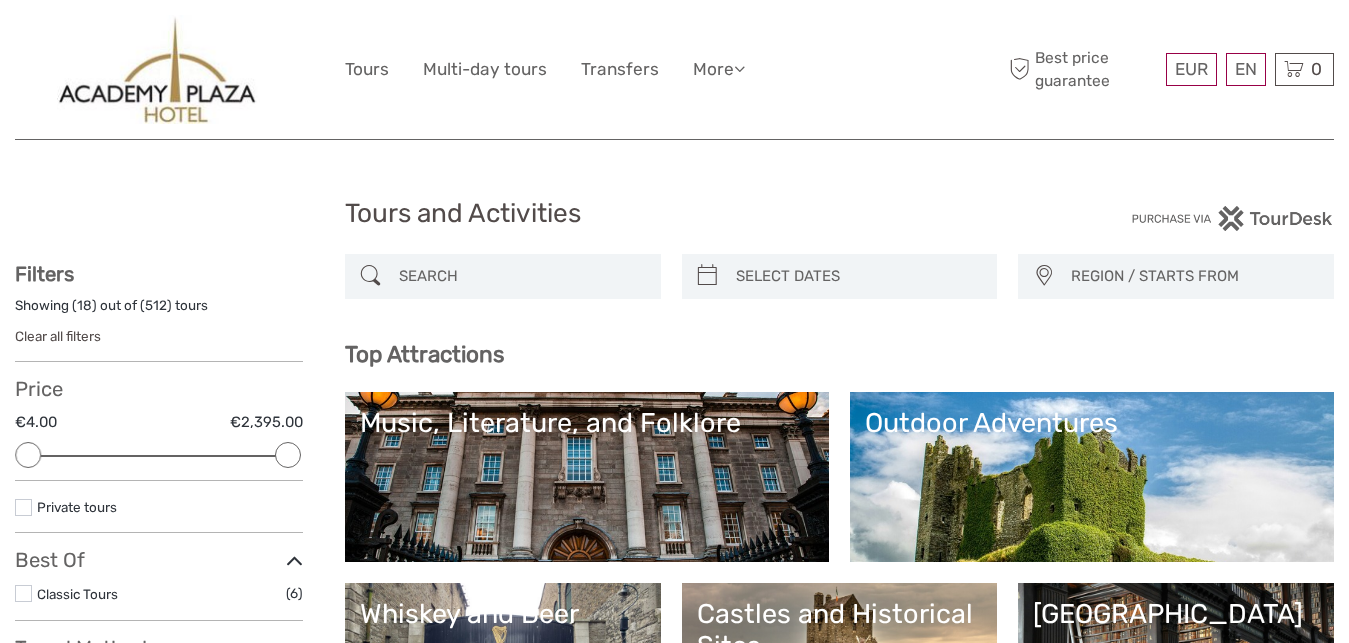 scroll, scrollTop: 0, scrollLeft: 0, axis: both 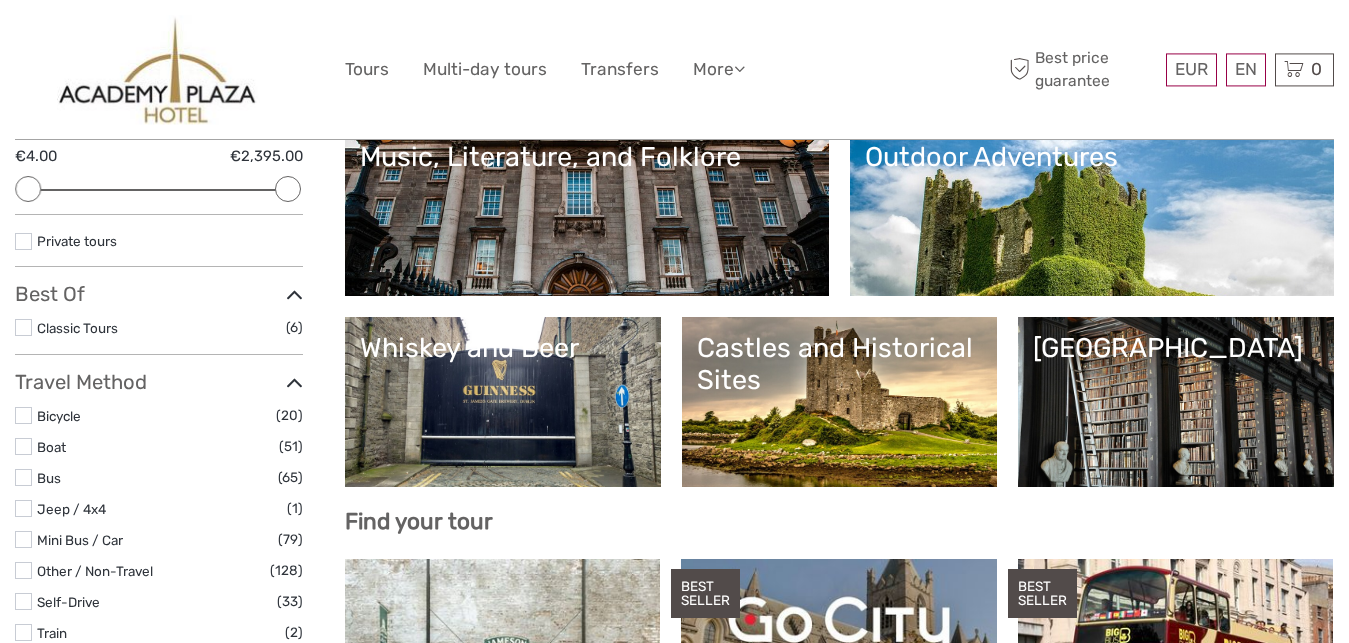 click on "Whiskey and Beer" at bounding box center [503, 348] 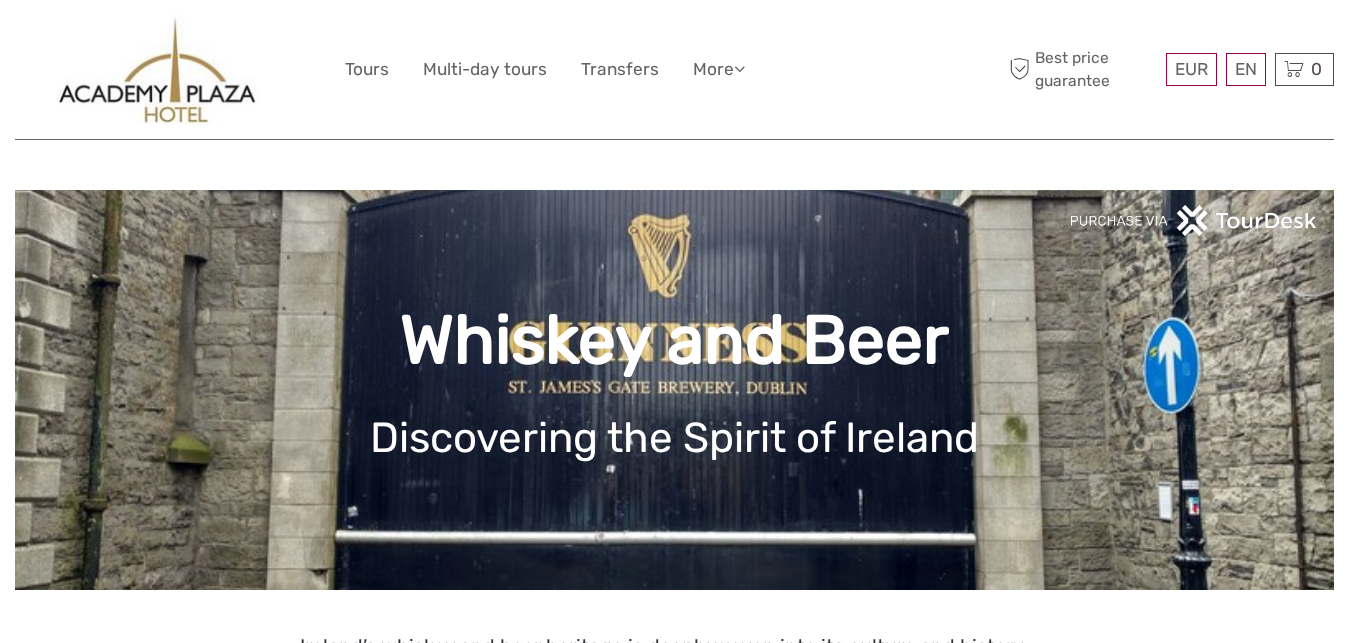scroll, scrollTop: 0, scrollLeft: 0, axis: both 